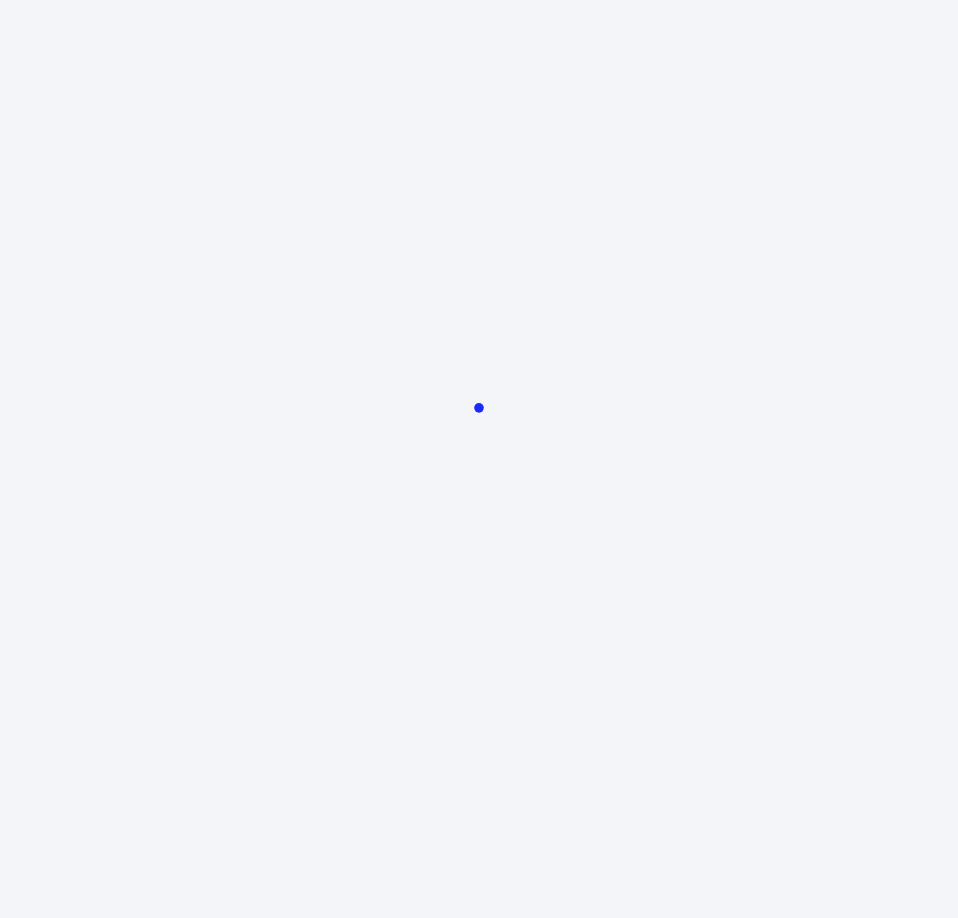 scroll, scrollTop: 0, scrollLeft: 0, axis: both 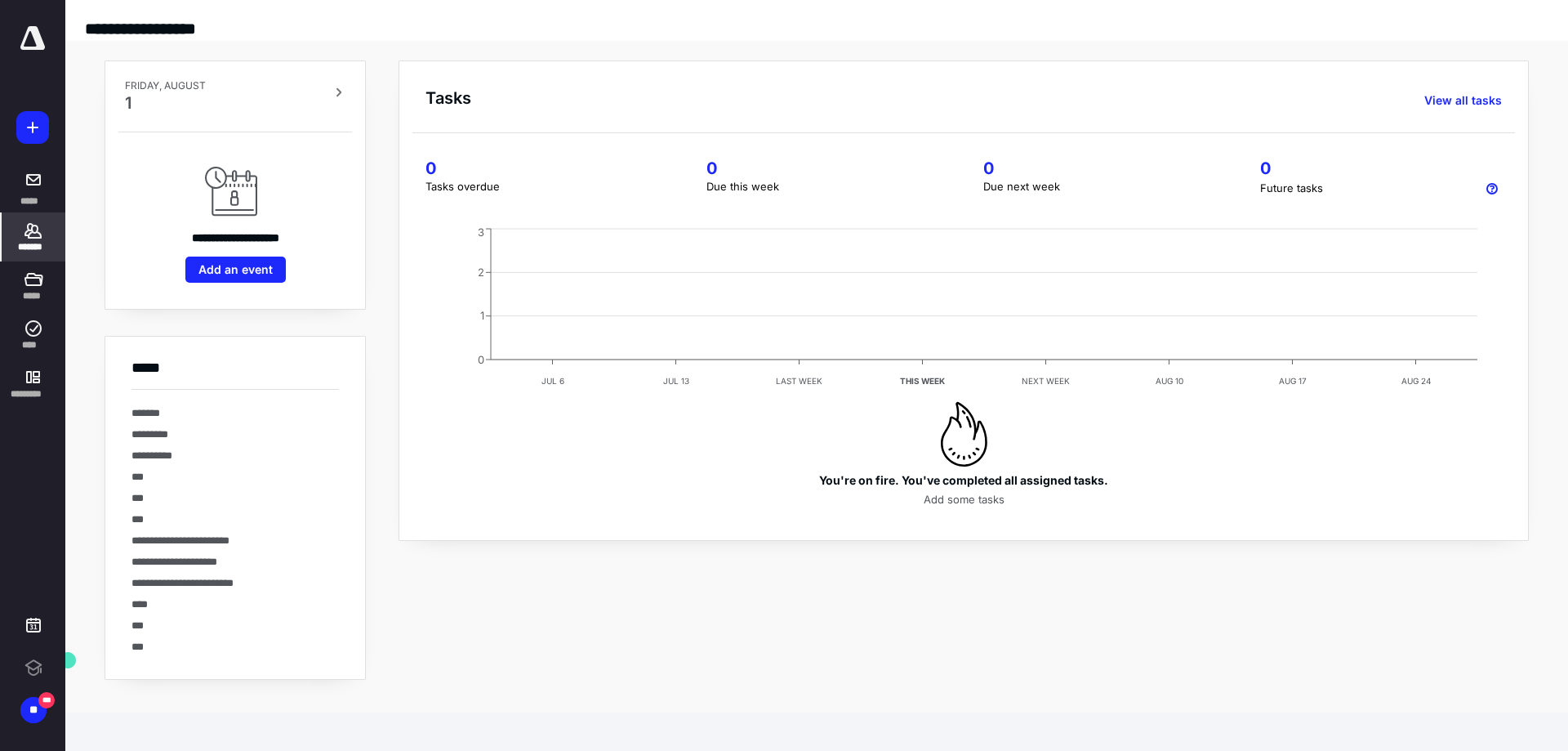 click 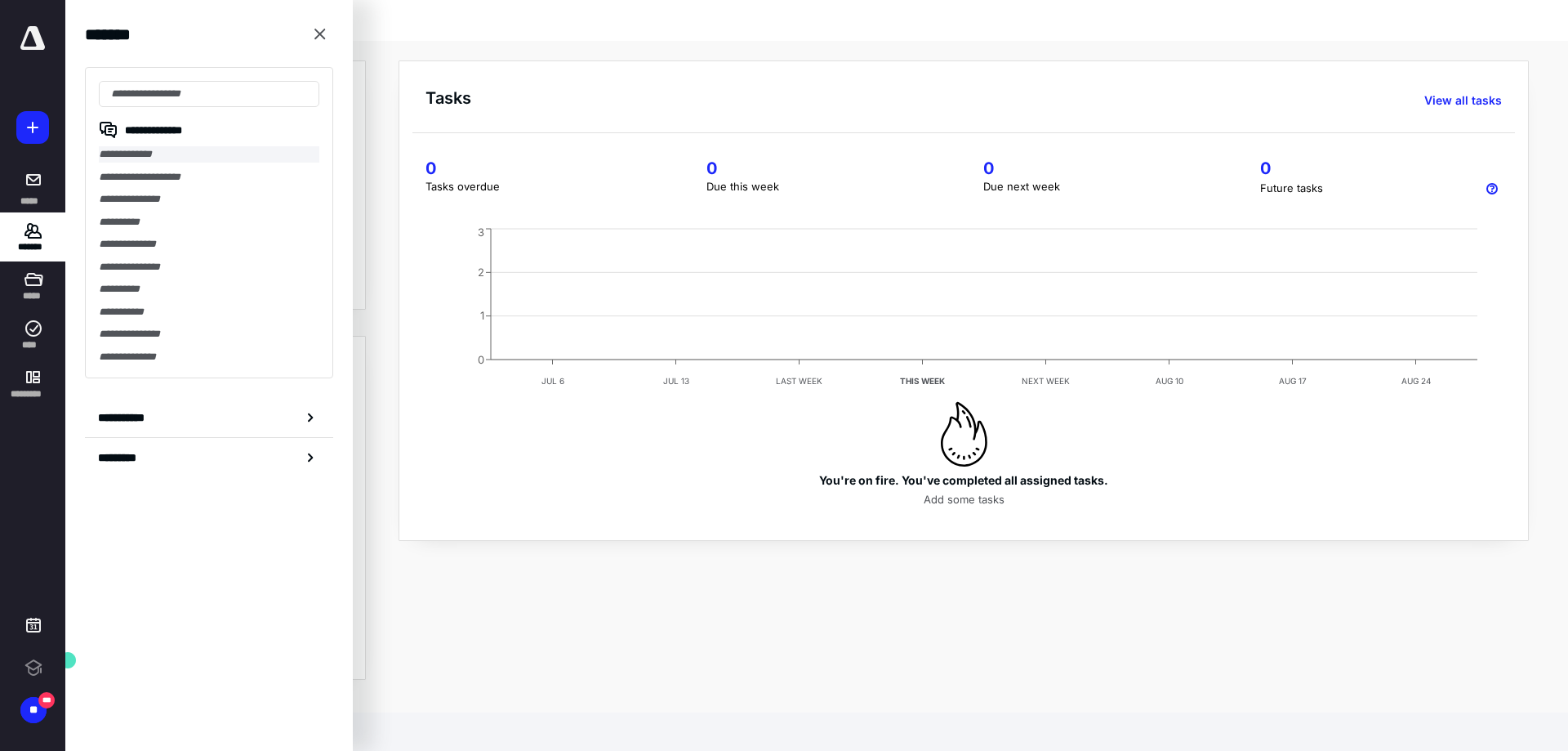 scroll, scrollTop: 0, scrollLeft: 0, axis: both 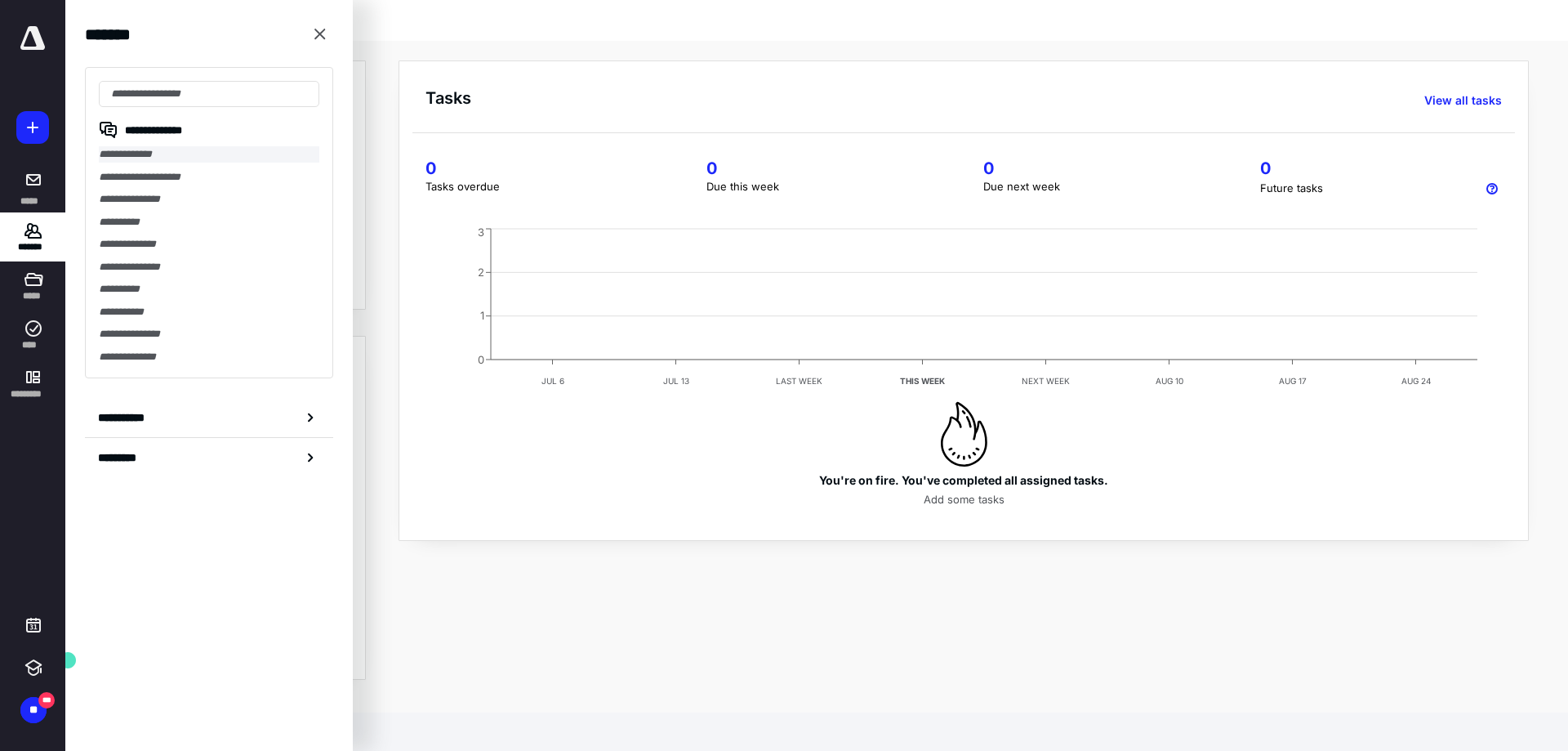 click on "**********" at bounding box center [209, 154] 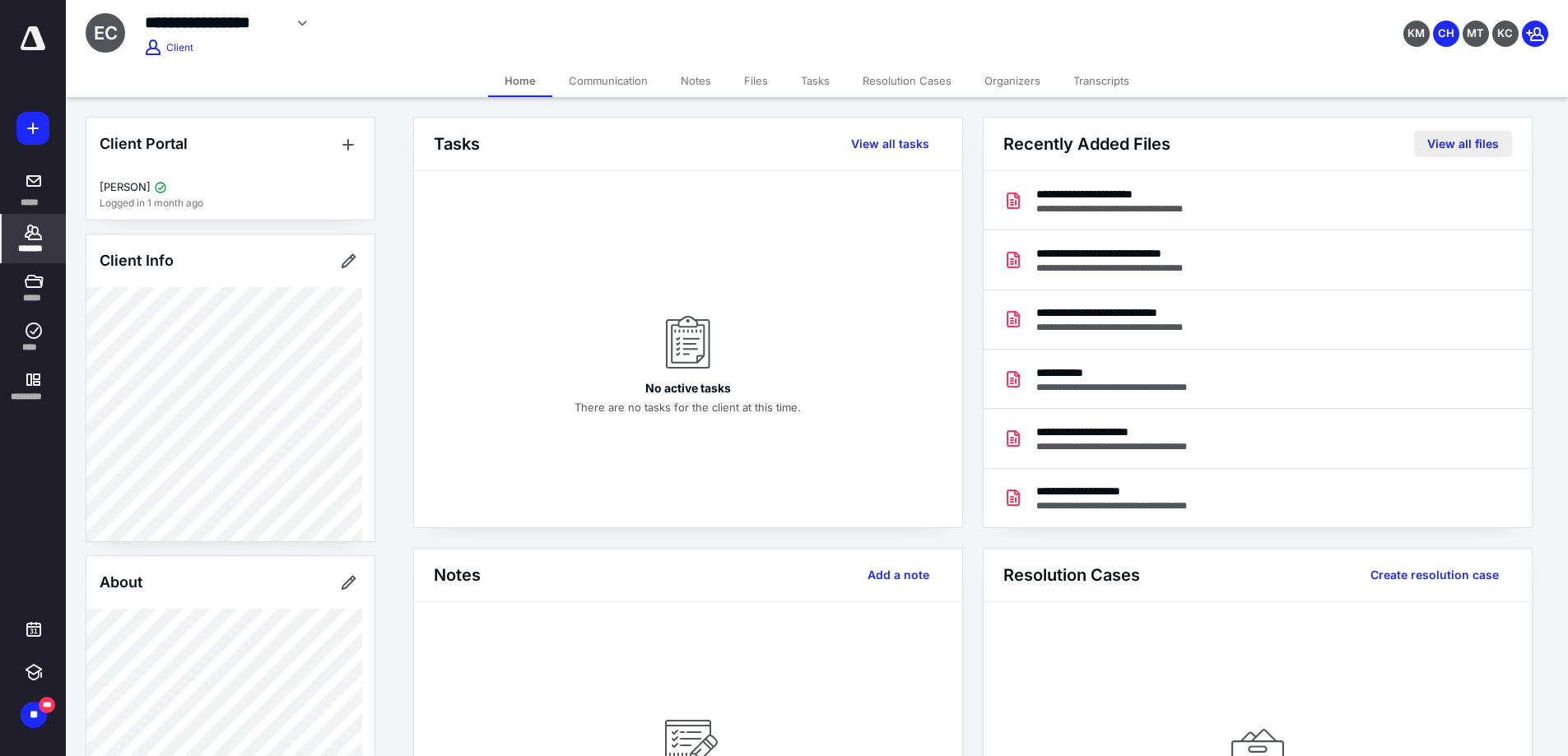click on "View all files" at bounding box center [1463, 144] 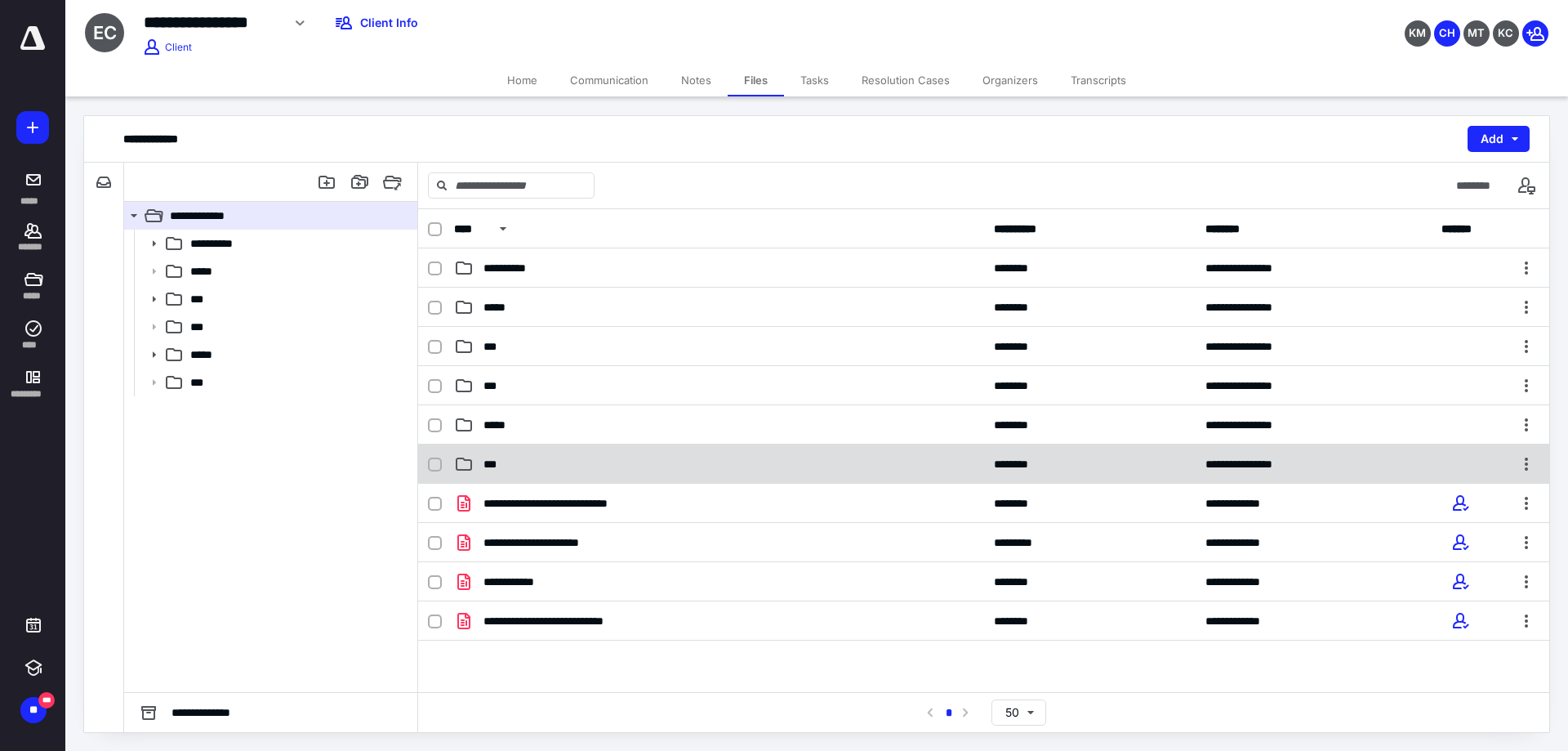 scroll, scrollTop: 37, scrollLeft: 0, axis: vertical 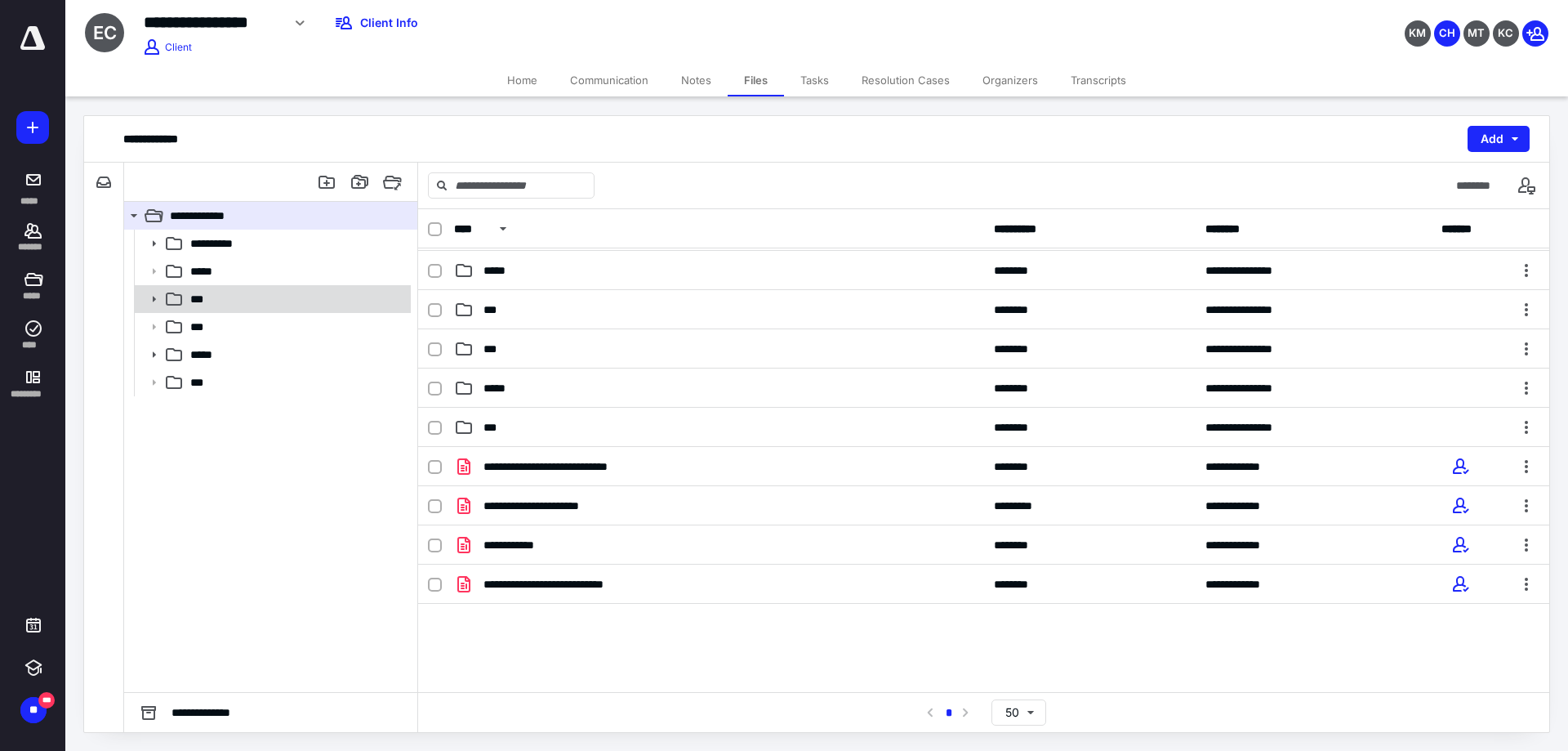 click 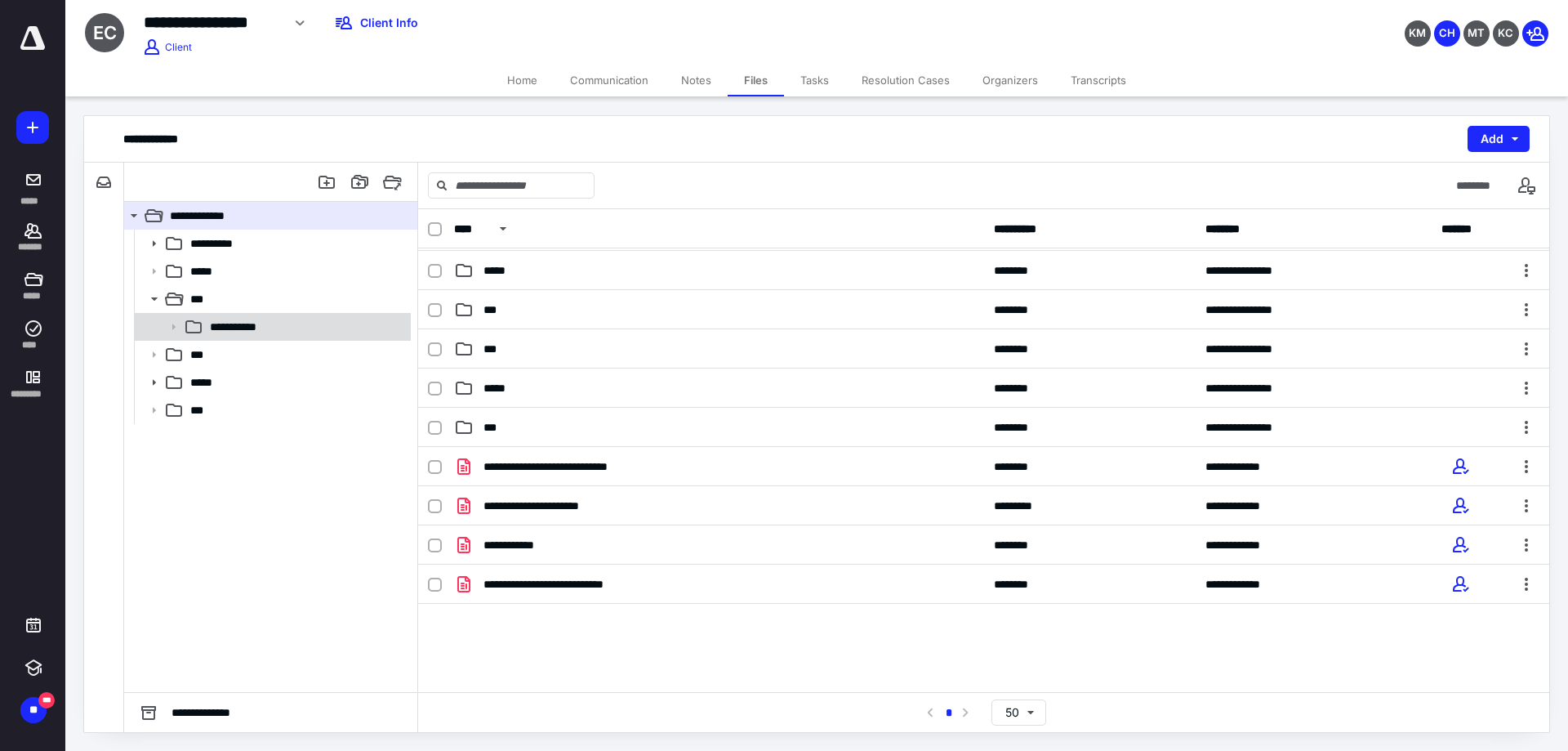 click on "**********" at bounding box center (240, 327) 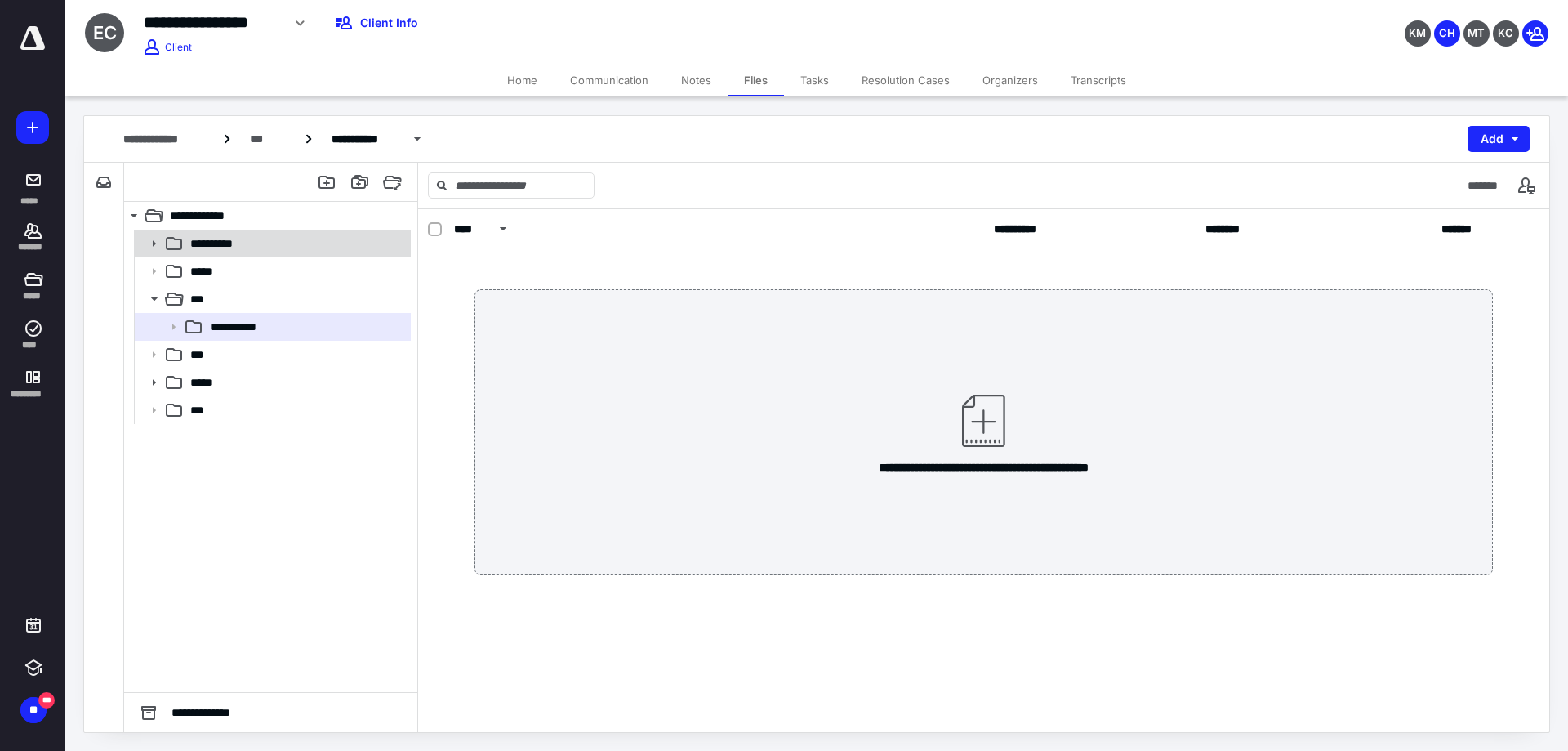 click on "**********" at bounding box center [220, 244] 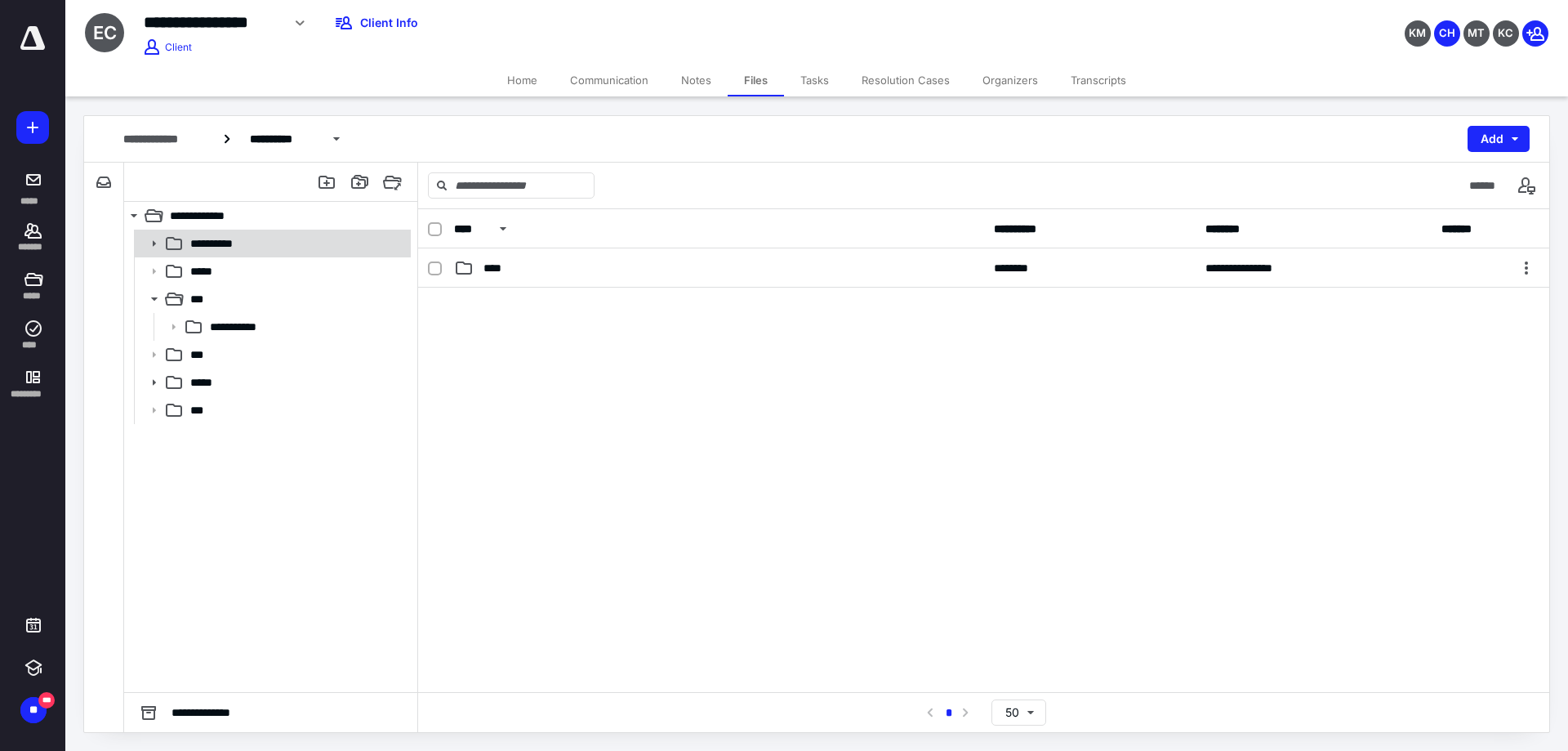 click 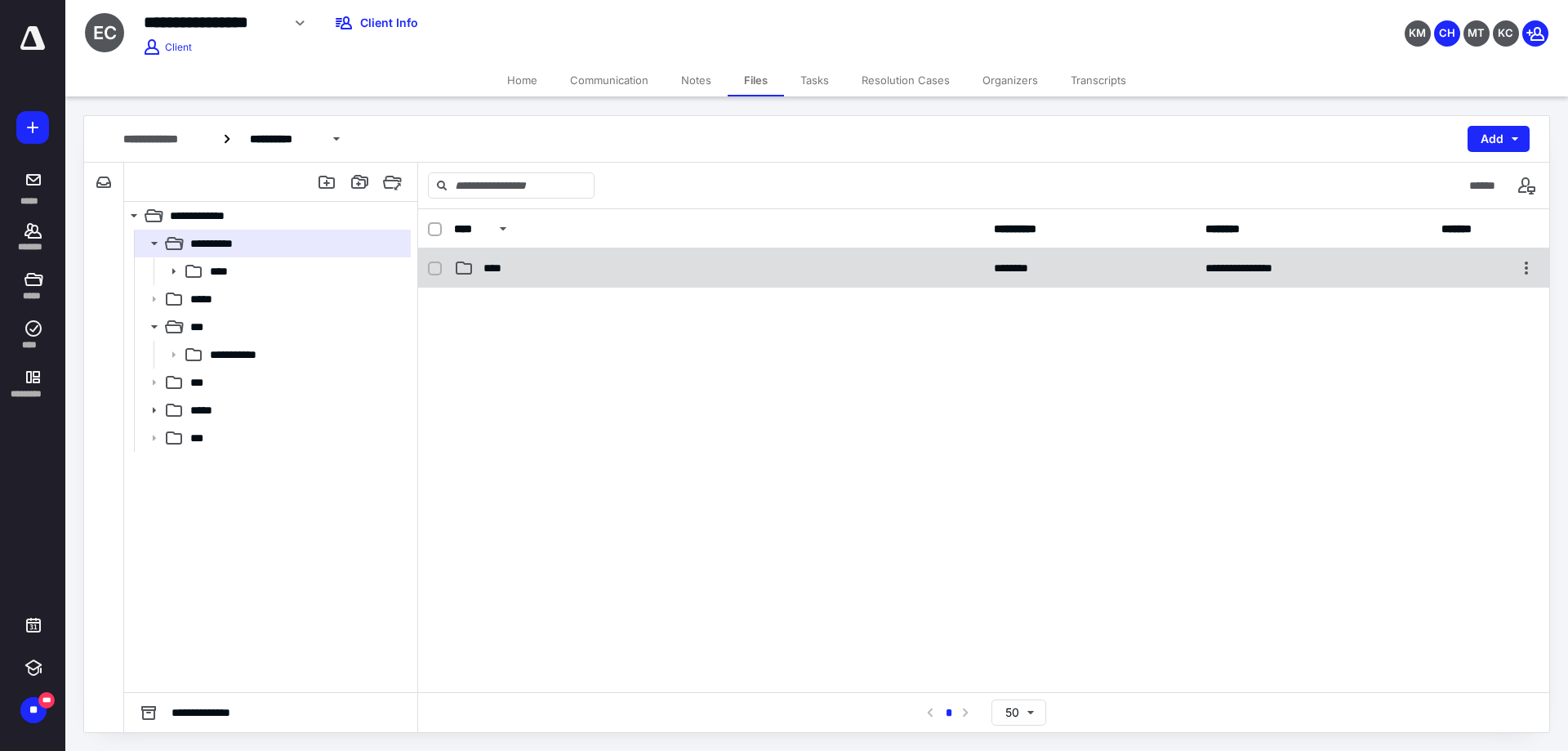 click on "****" at bounding box center [719, 268] 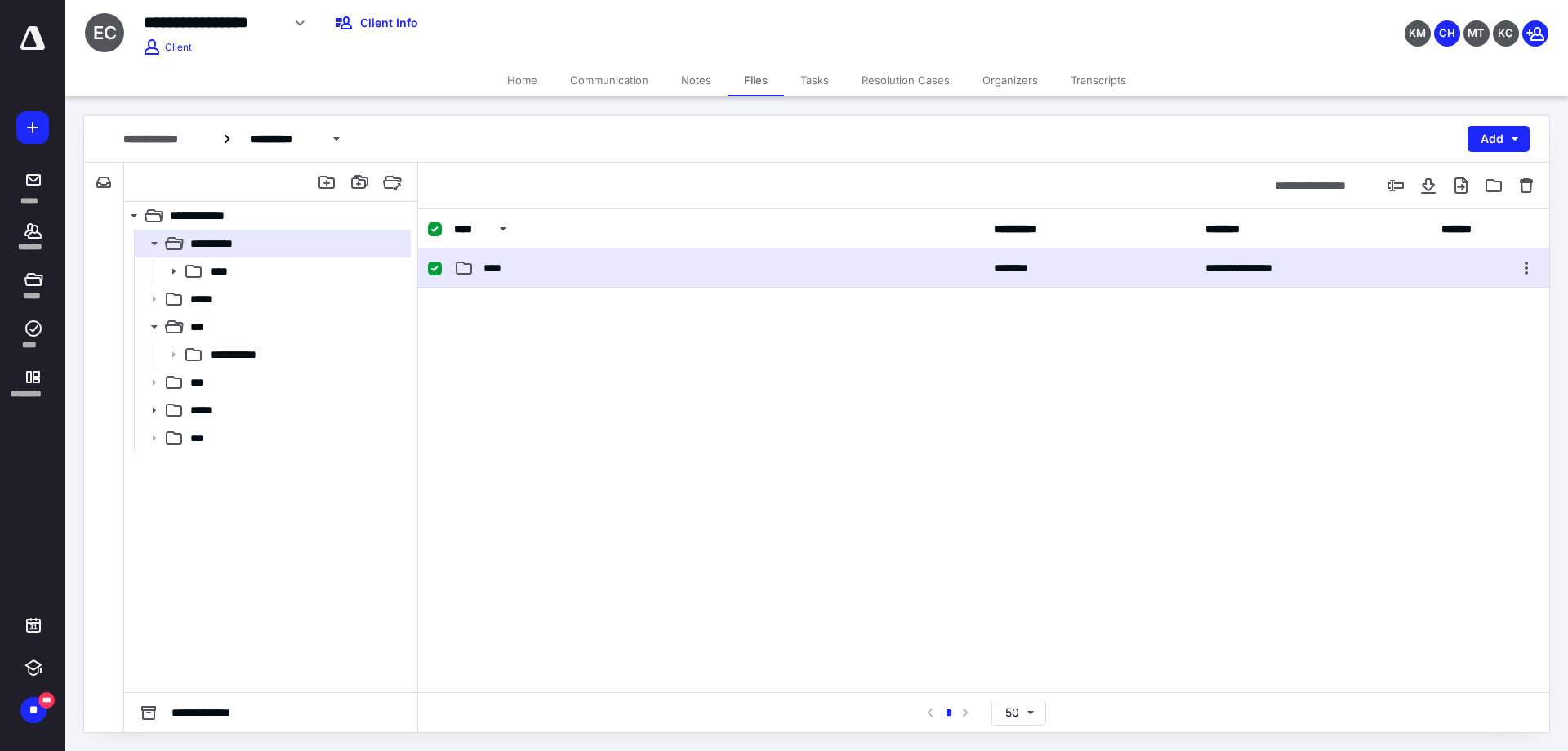 click 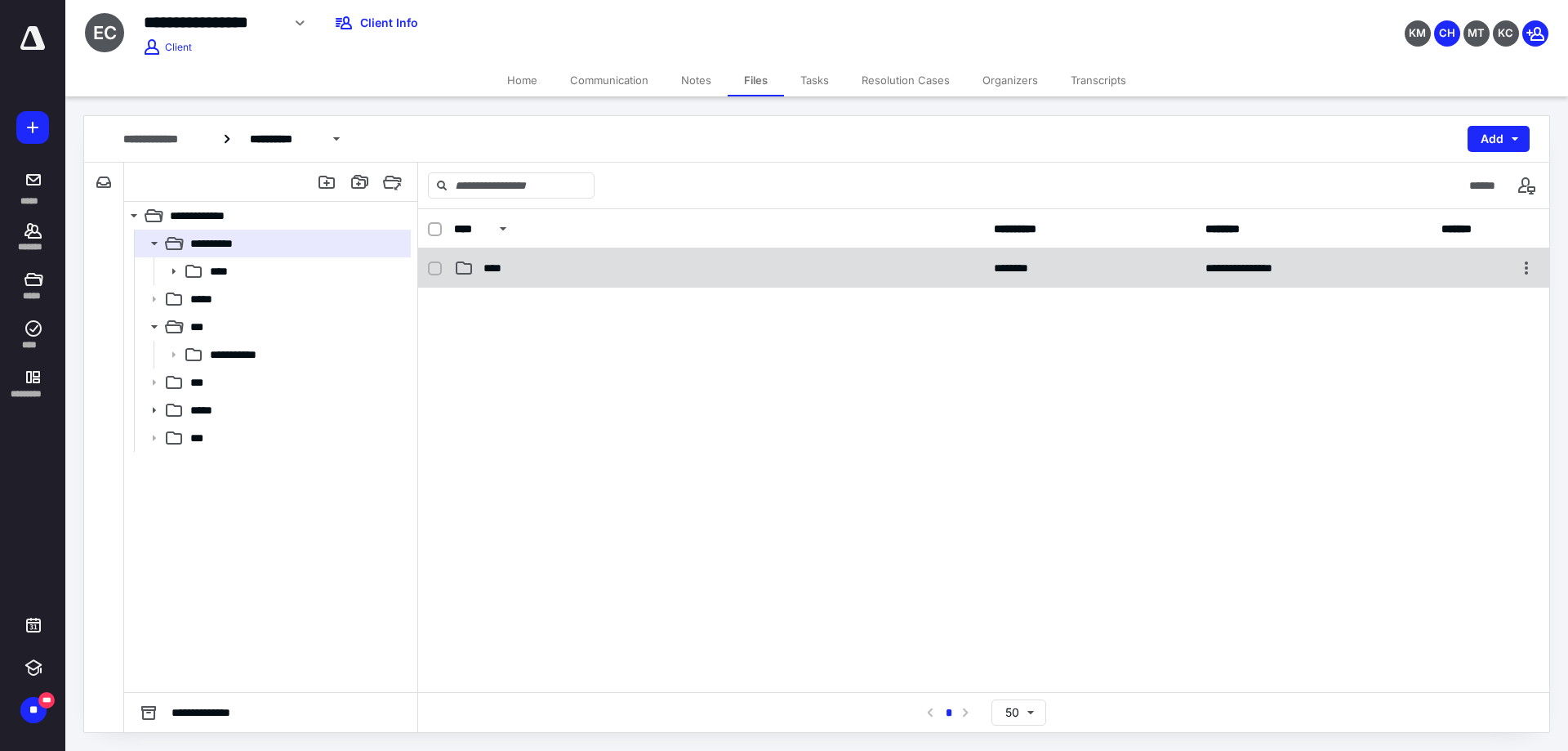 click on "****" at bounding box center [719, 268] 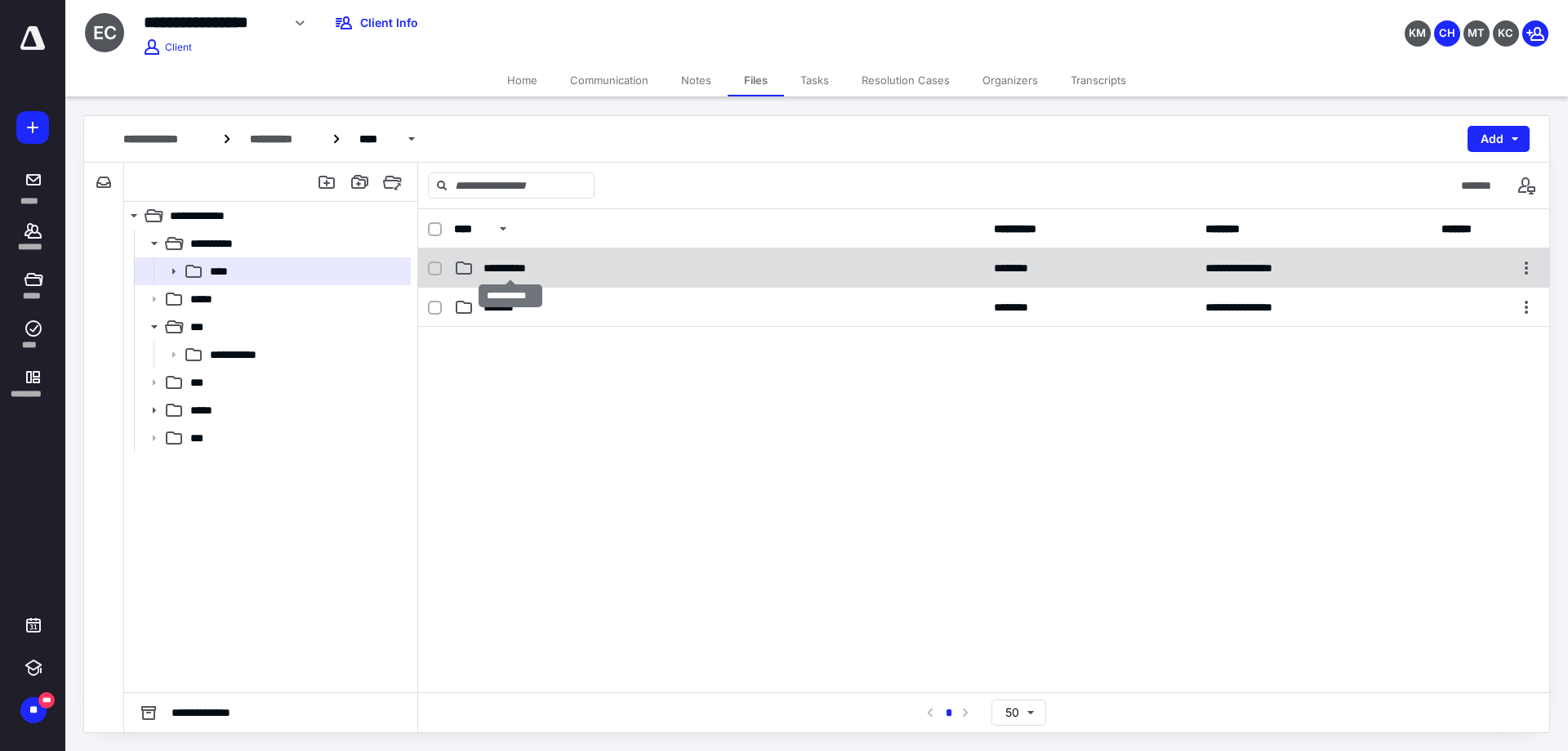 click on "**********" at bounding box center [719, 268] 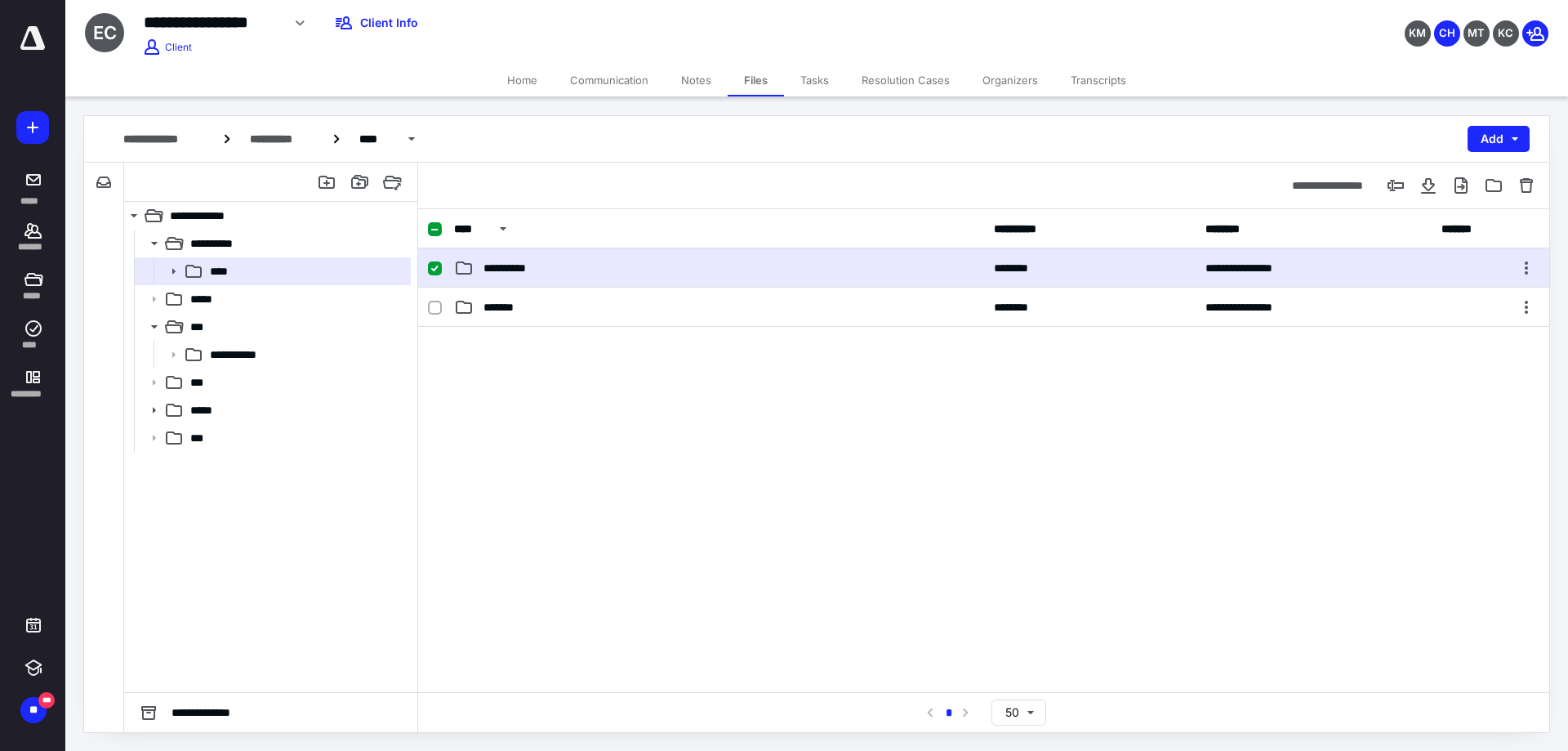 click on "**********" at bounding box center (719, 268) 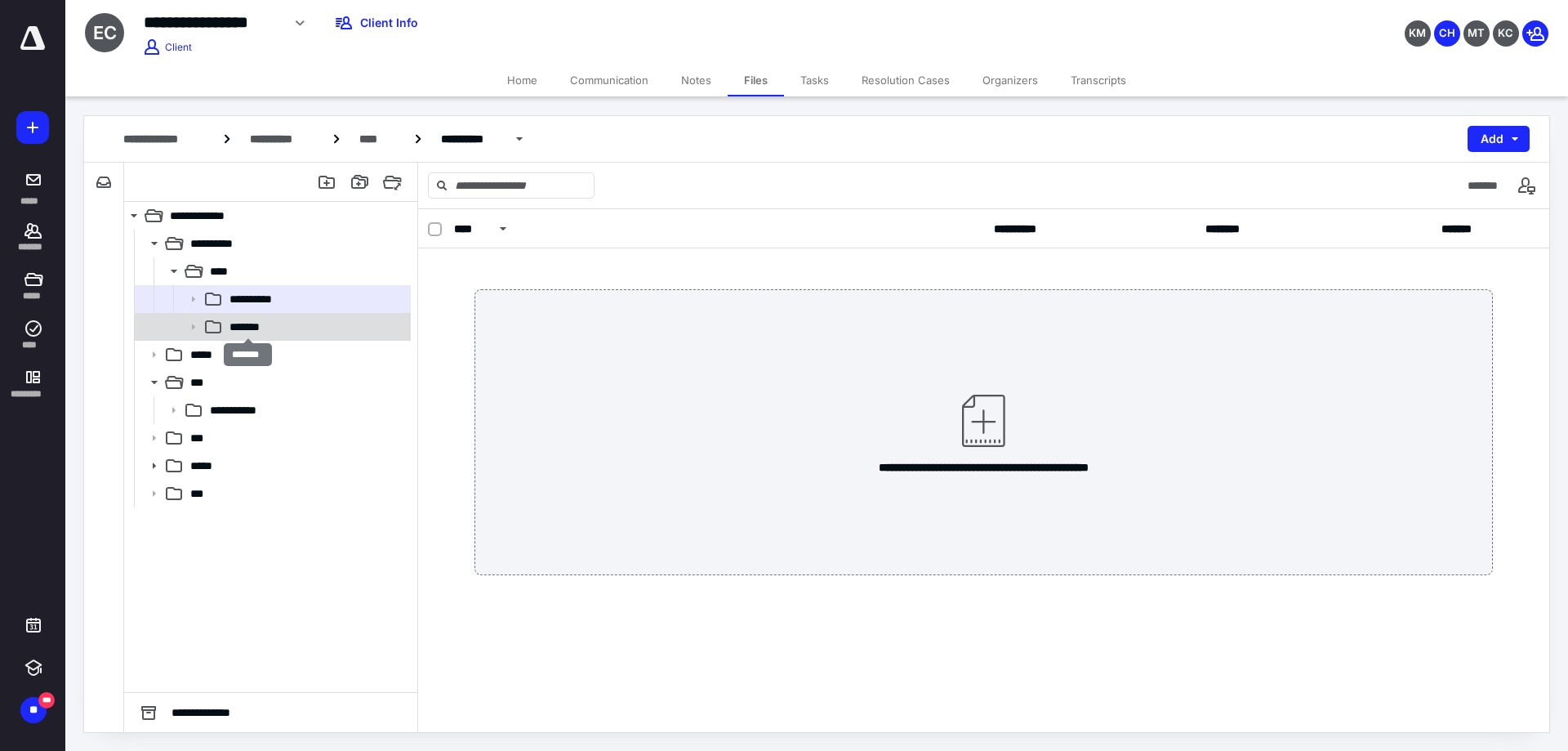 click on "*******" at bounding box center (247, 327) 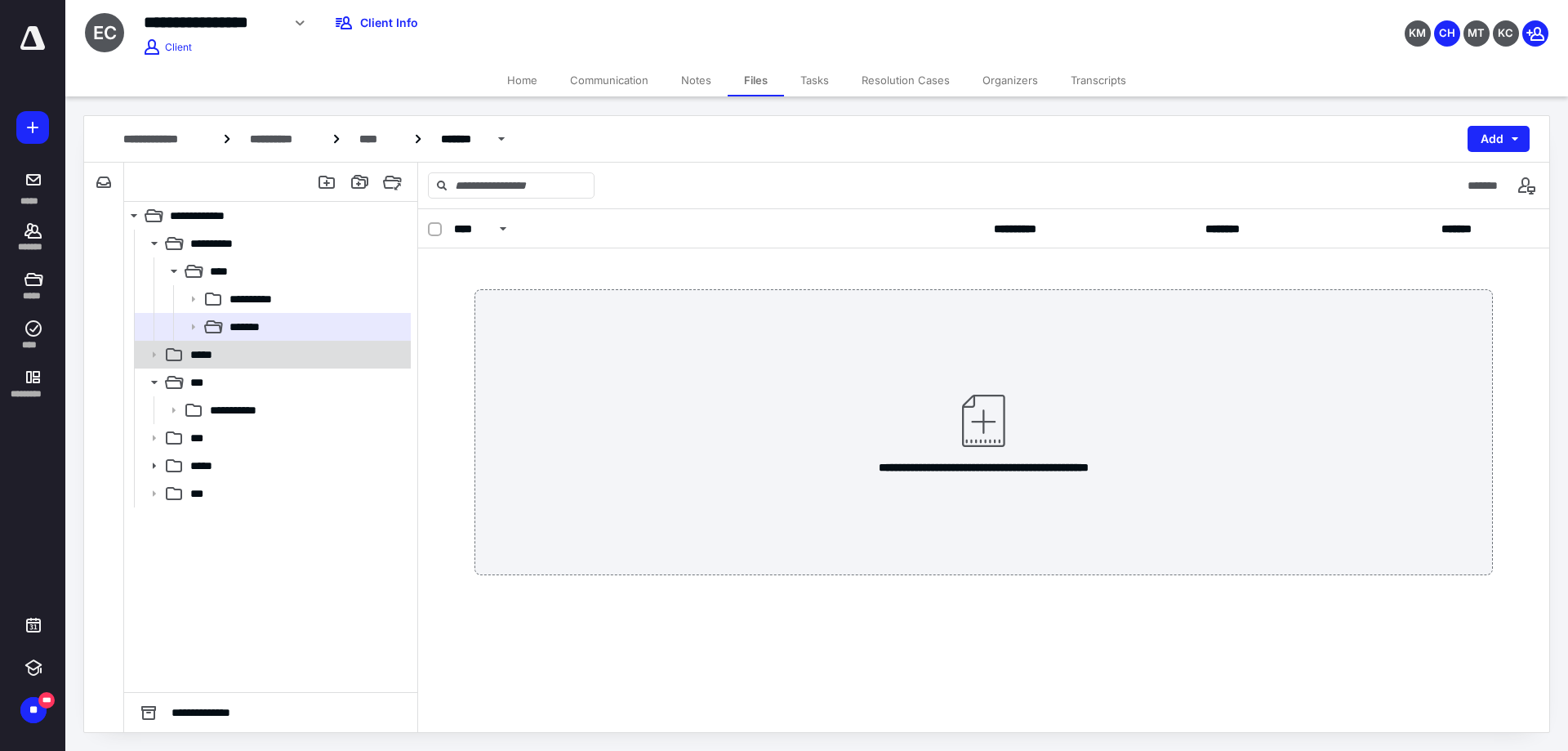 click on "*****" at bounding box center (204, 355) 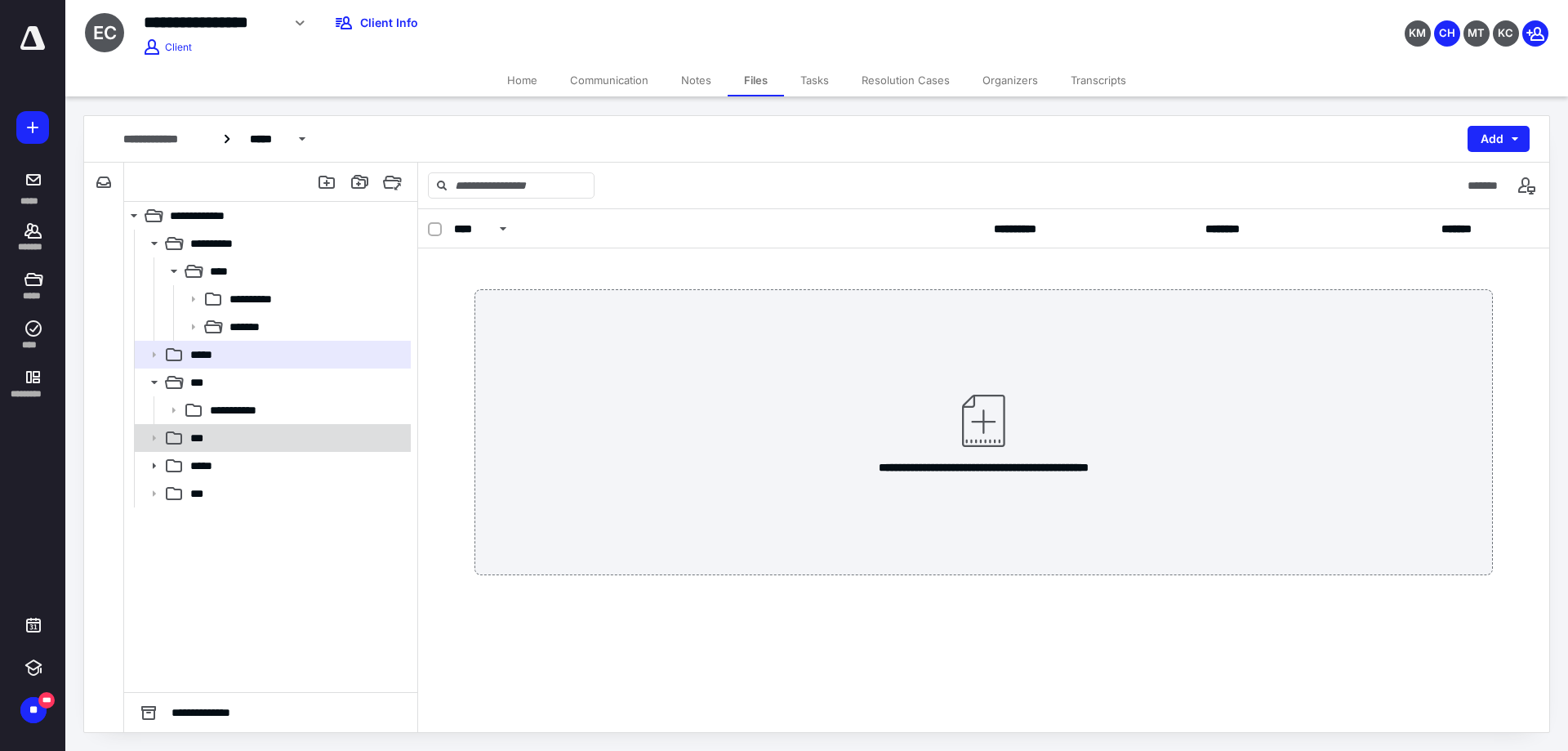 click 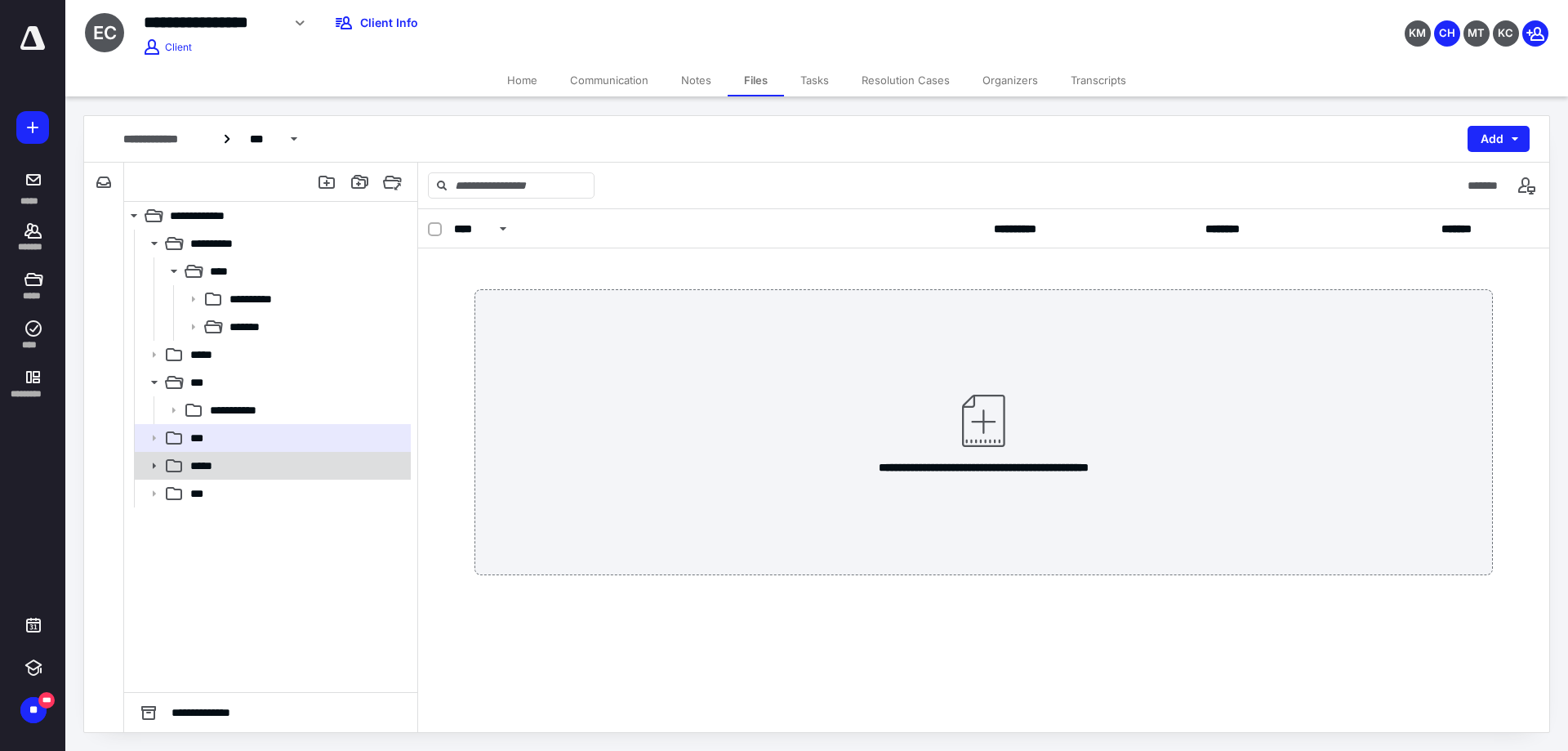 click 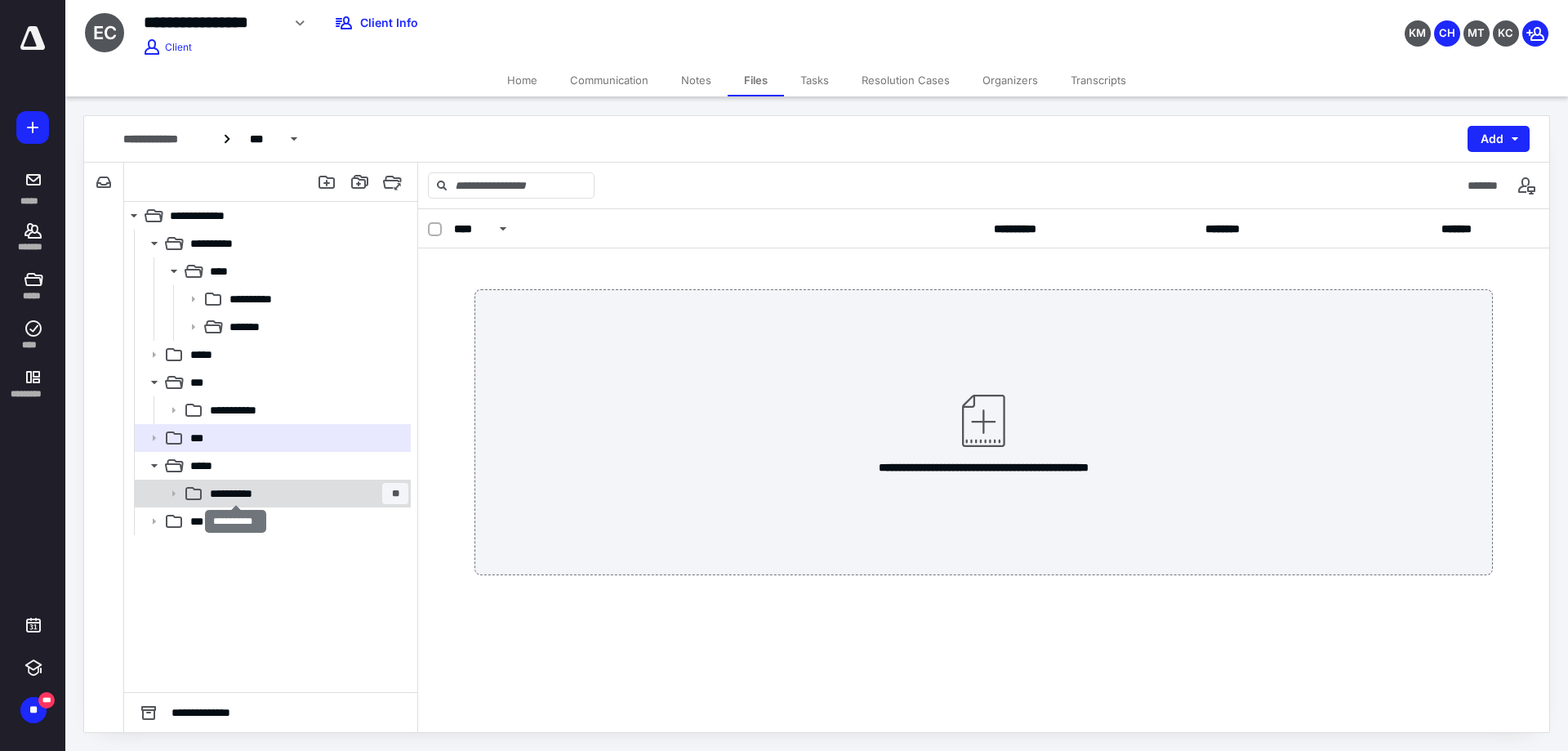 click on "**********" at bounding box center (235, 494) 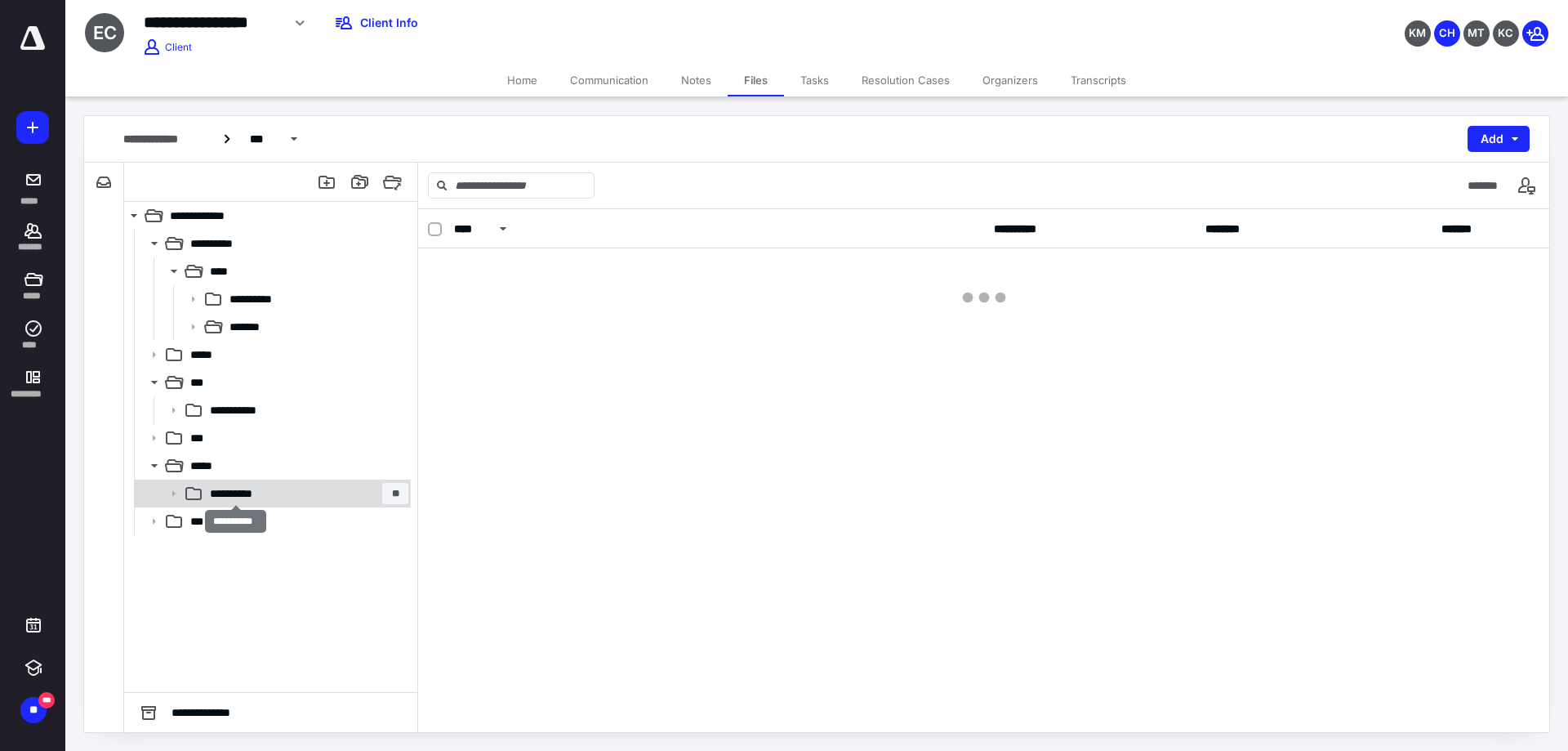 click on "**********" at bounding box center (235, 494) 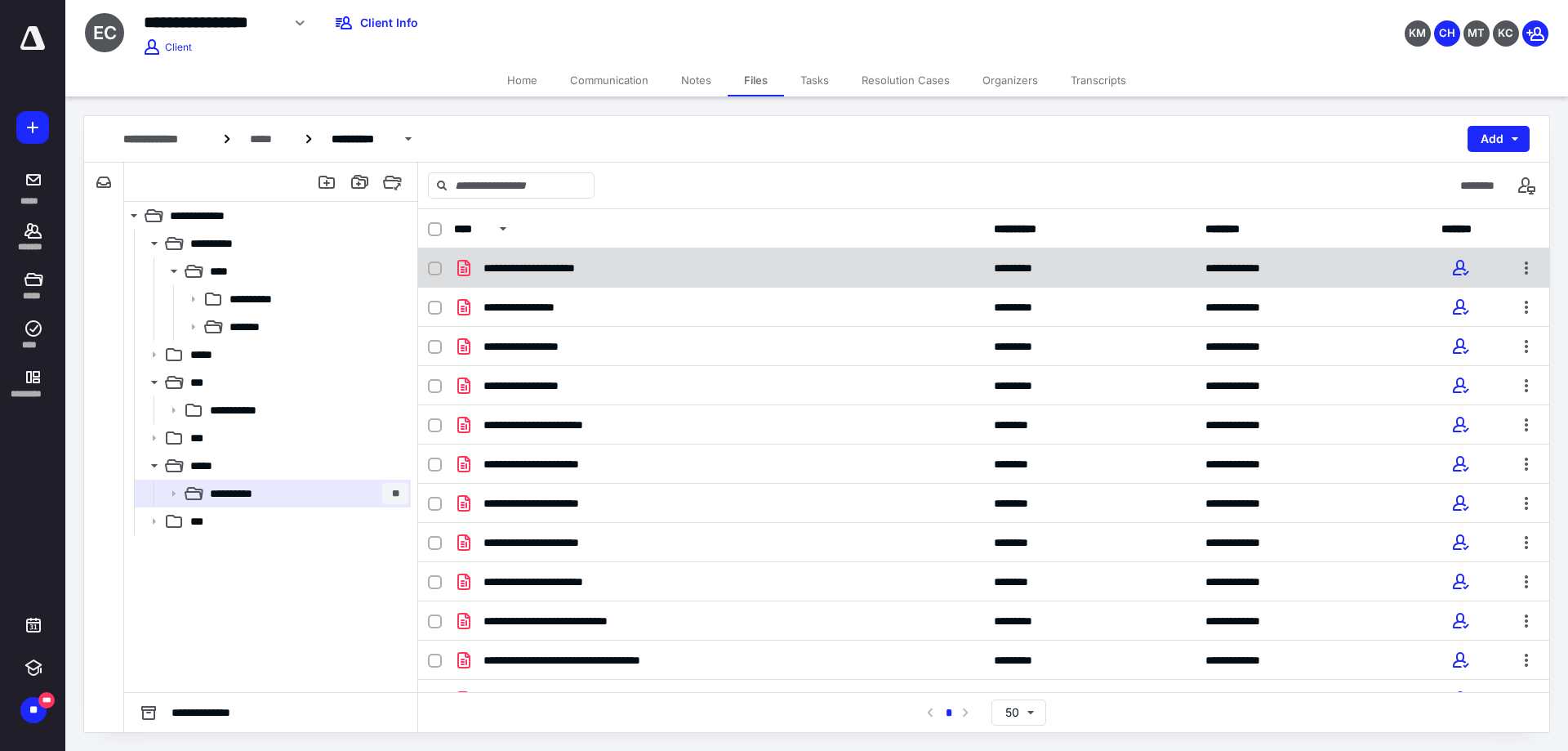 click on "**********" at bounding box center (719, 268) 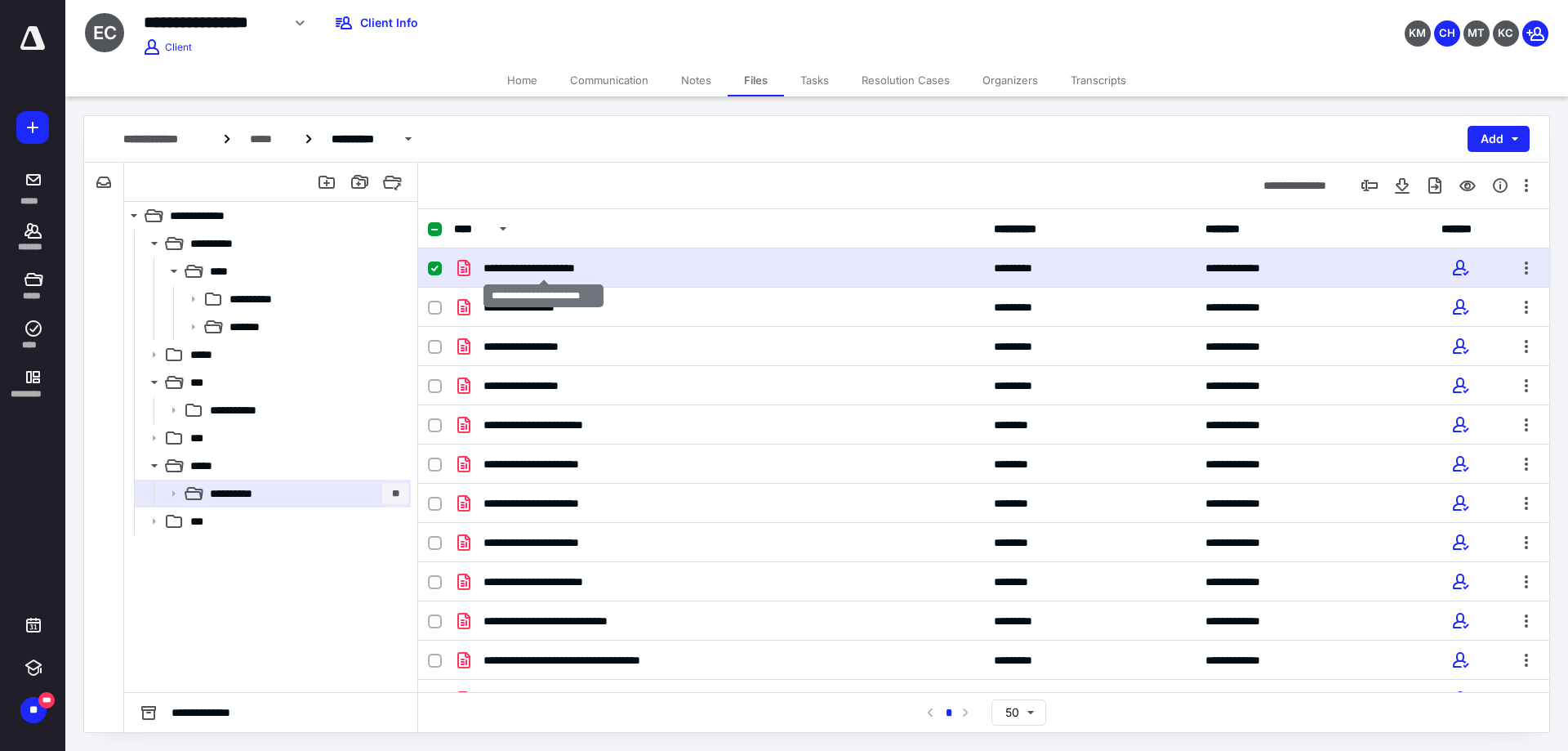 click on "**********" at bounding box center (544, 268) 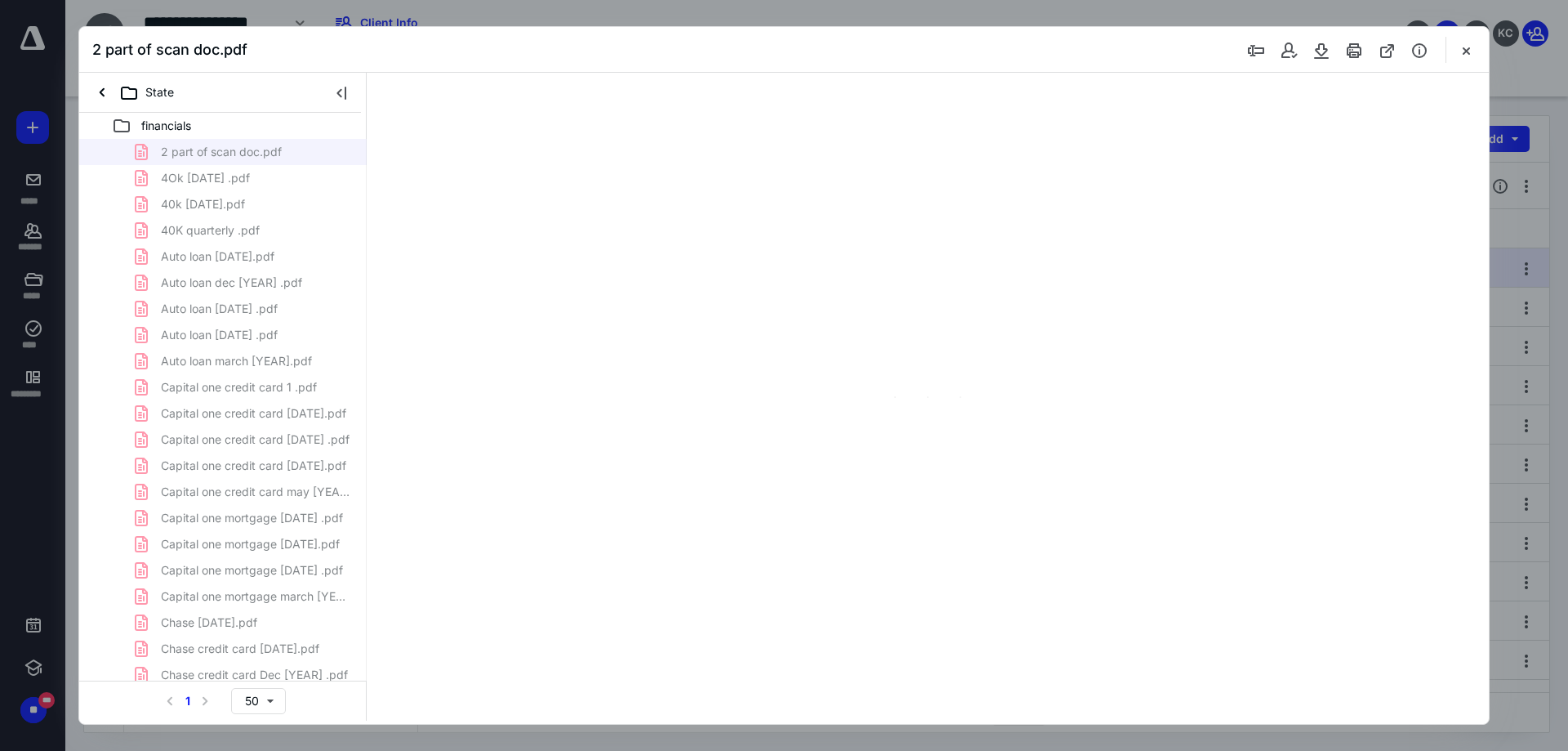 scroll, scrollTop: 0, scrollLeft: 0, axis: both 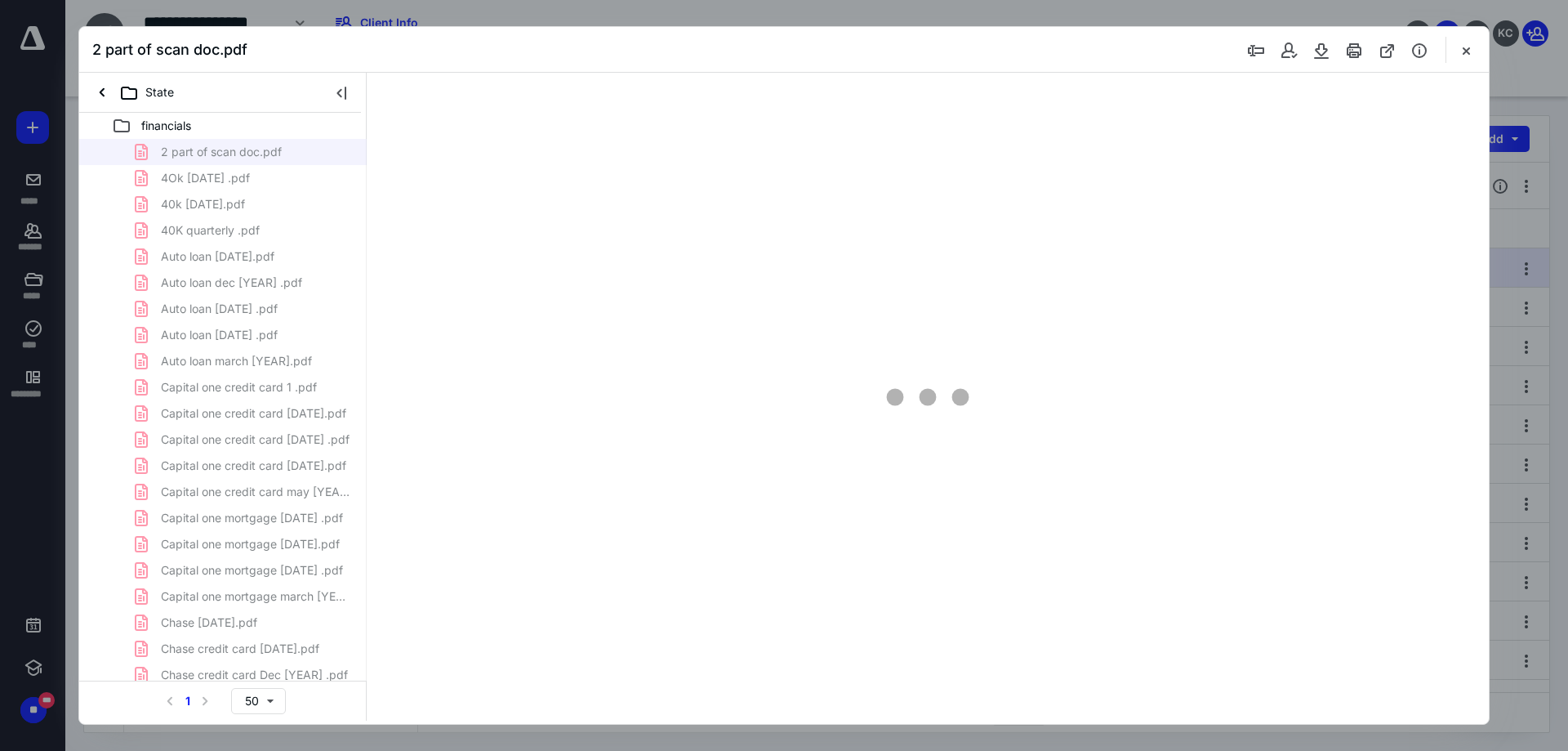 type on "24" 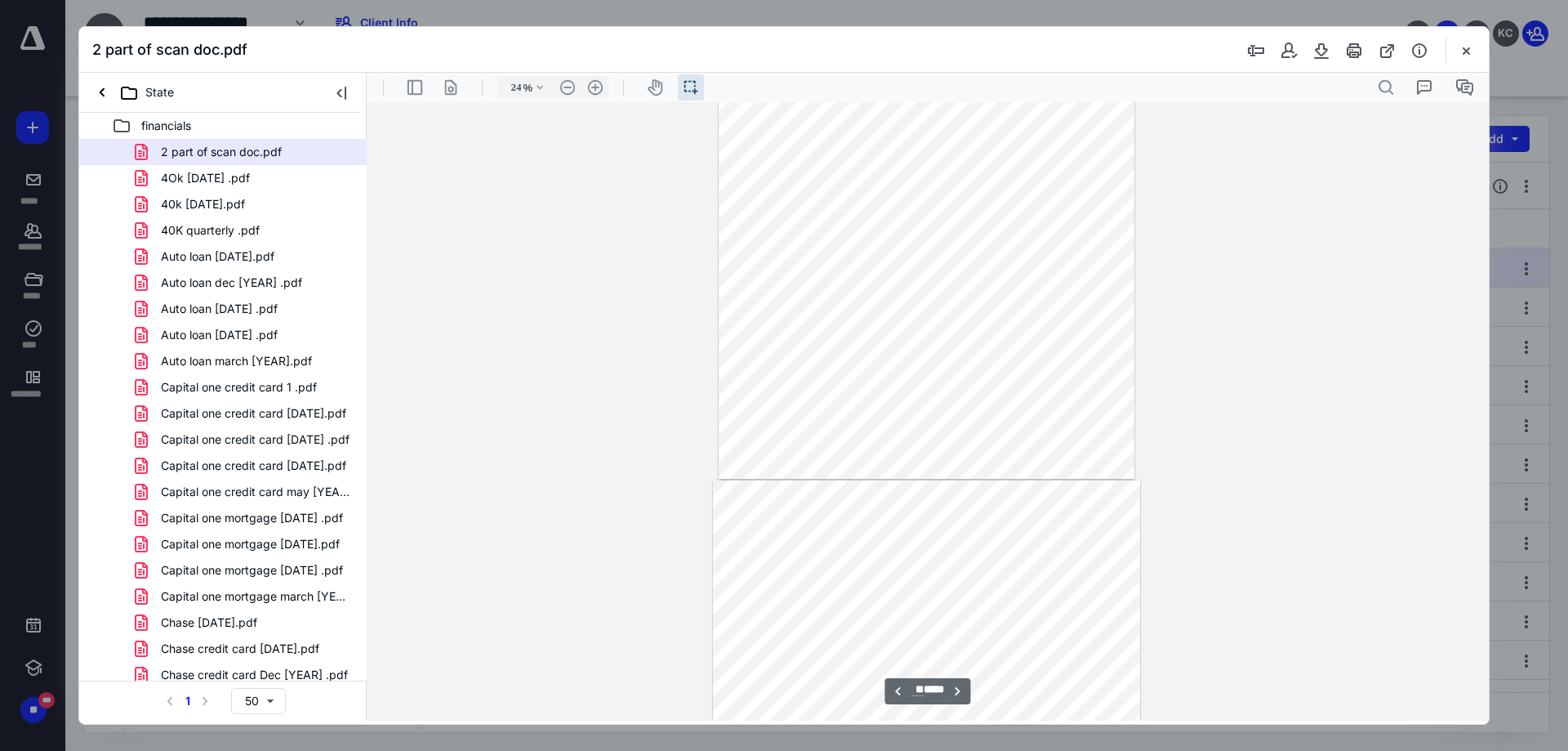 scroll, scrollTop: 8049, scrollLeft: 0, axis: vertical 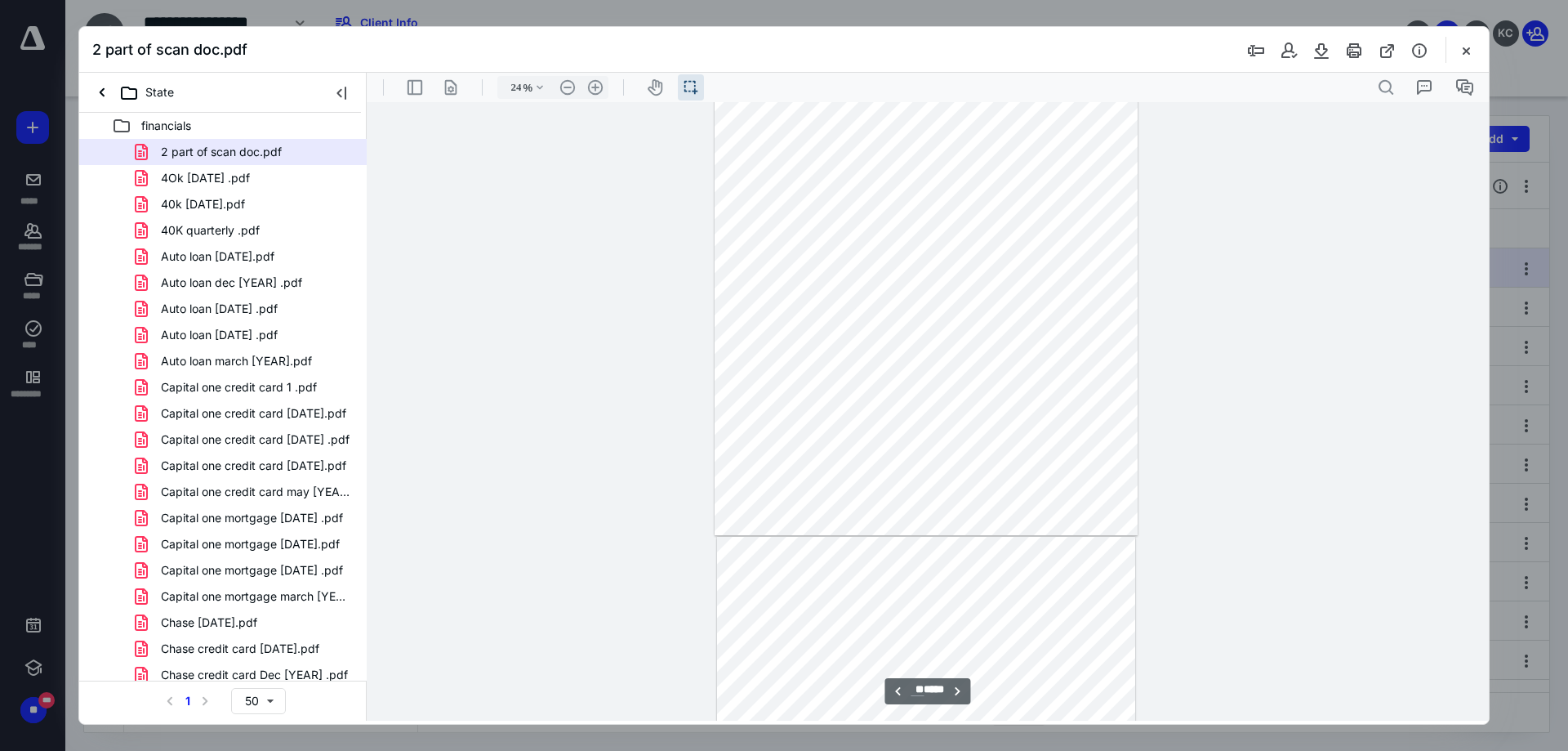 type on "**" 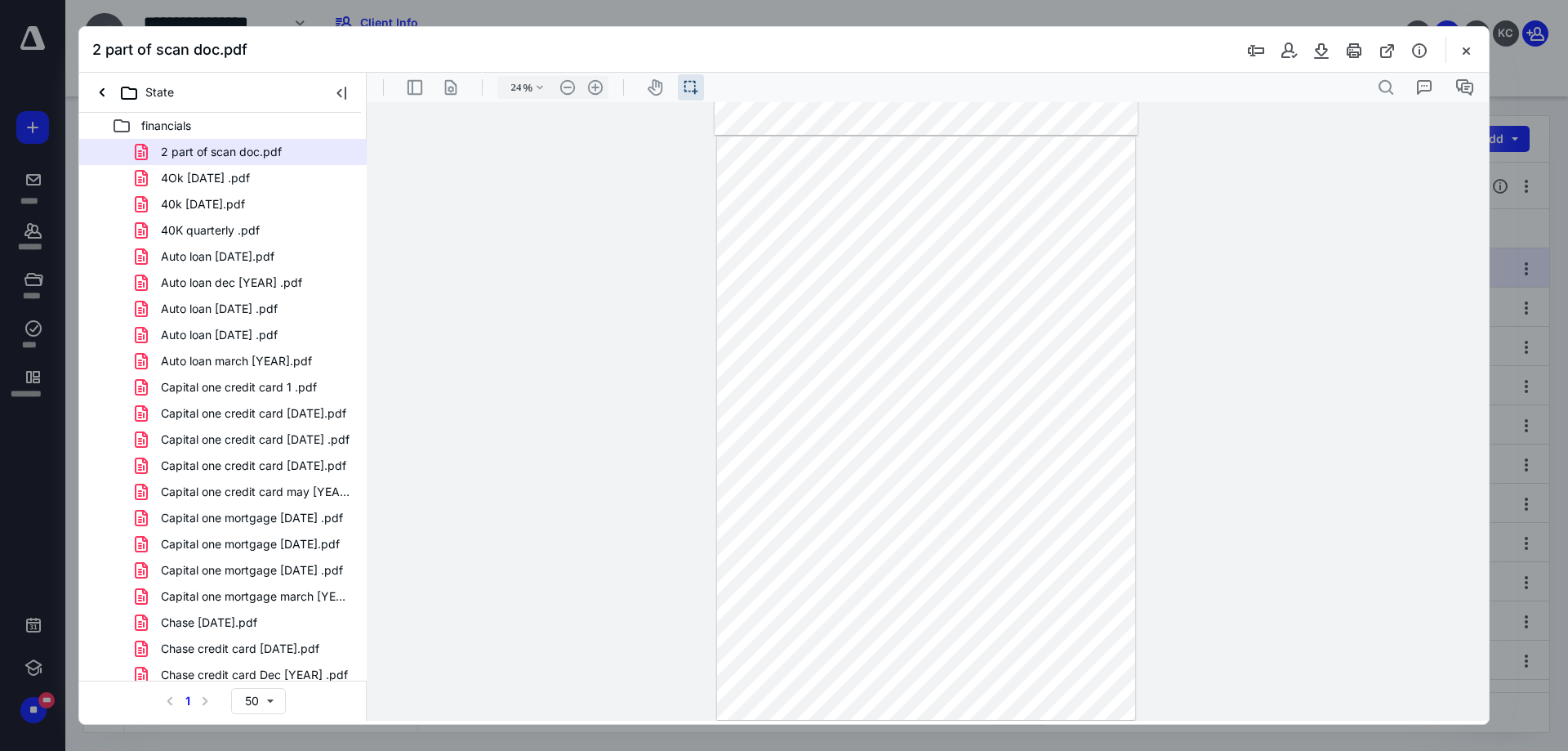click on "2 part of scan doc.pdf" at bounding box center [784, 50] 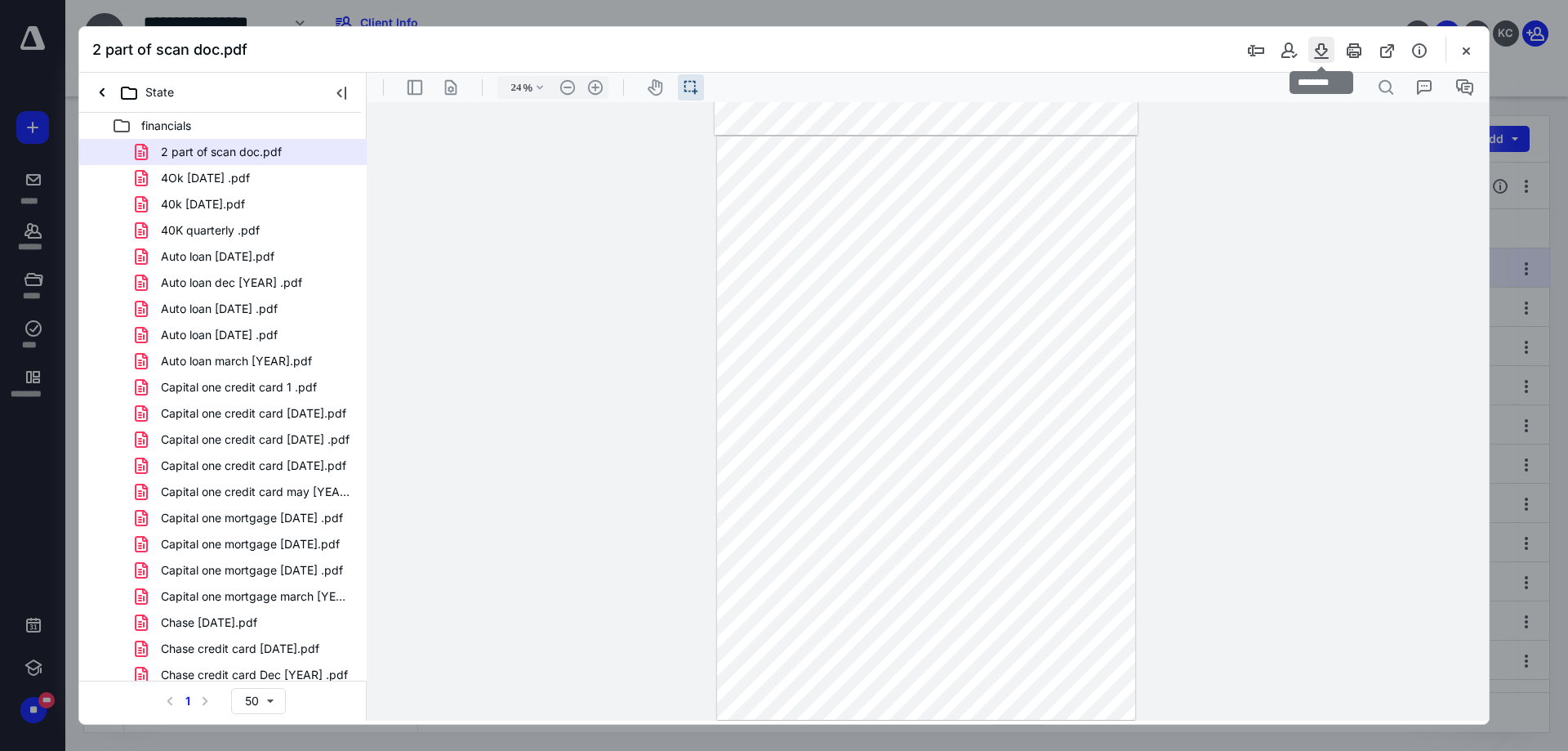 click at bounding box center [1321, 50] 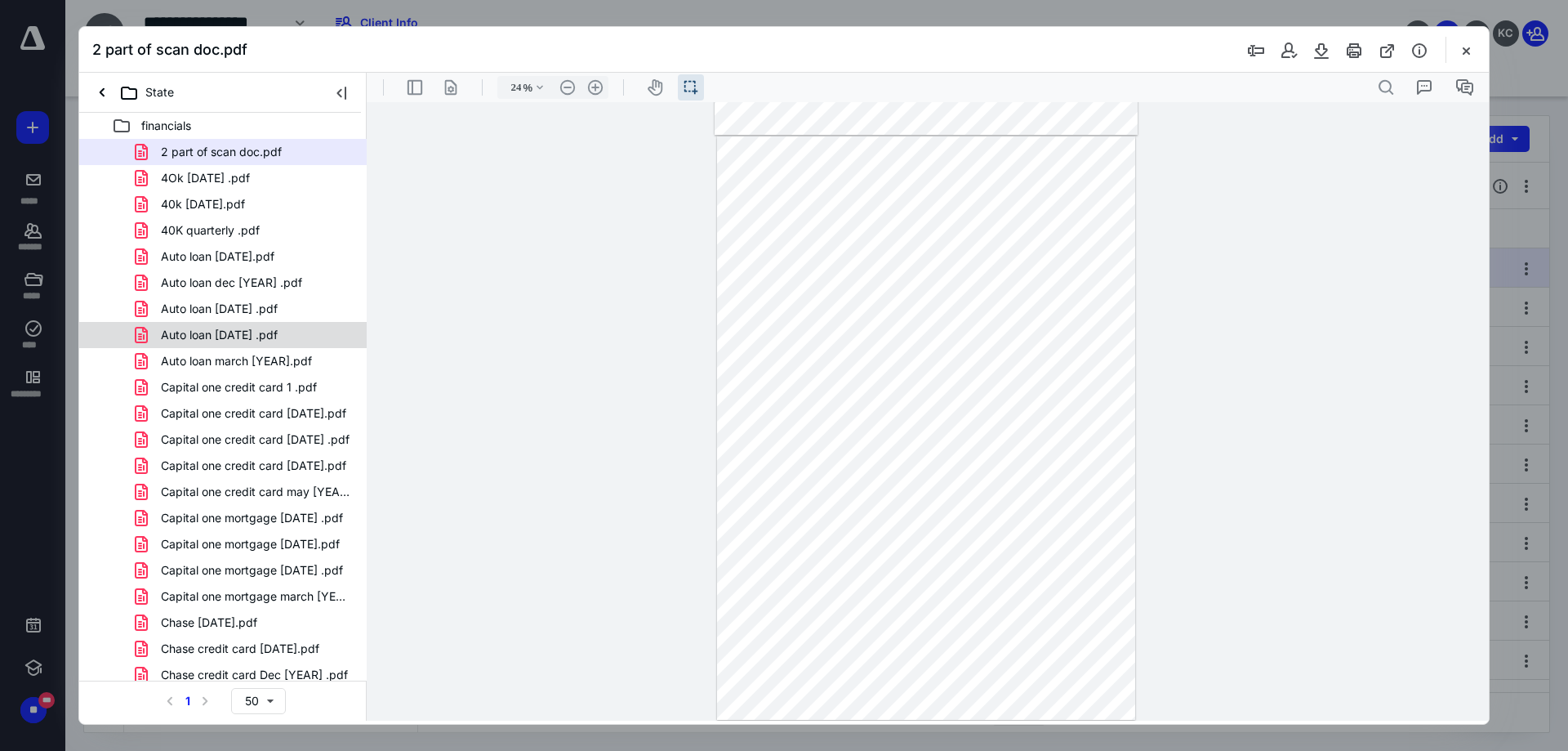 click on "Auto loan [DATE] .pdf" at bounding box center (219, 335) 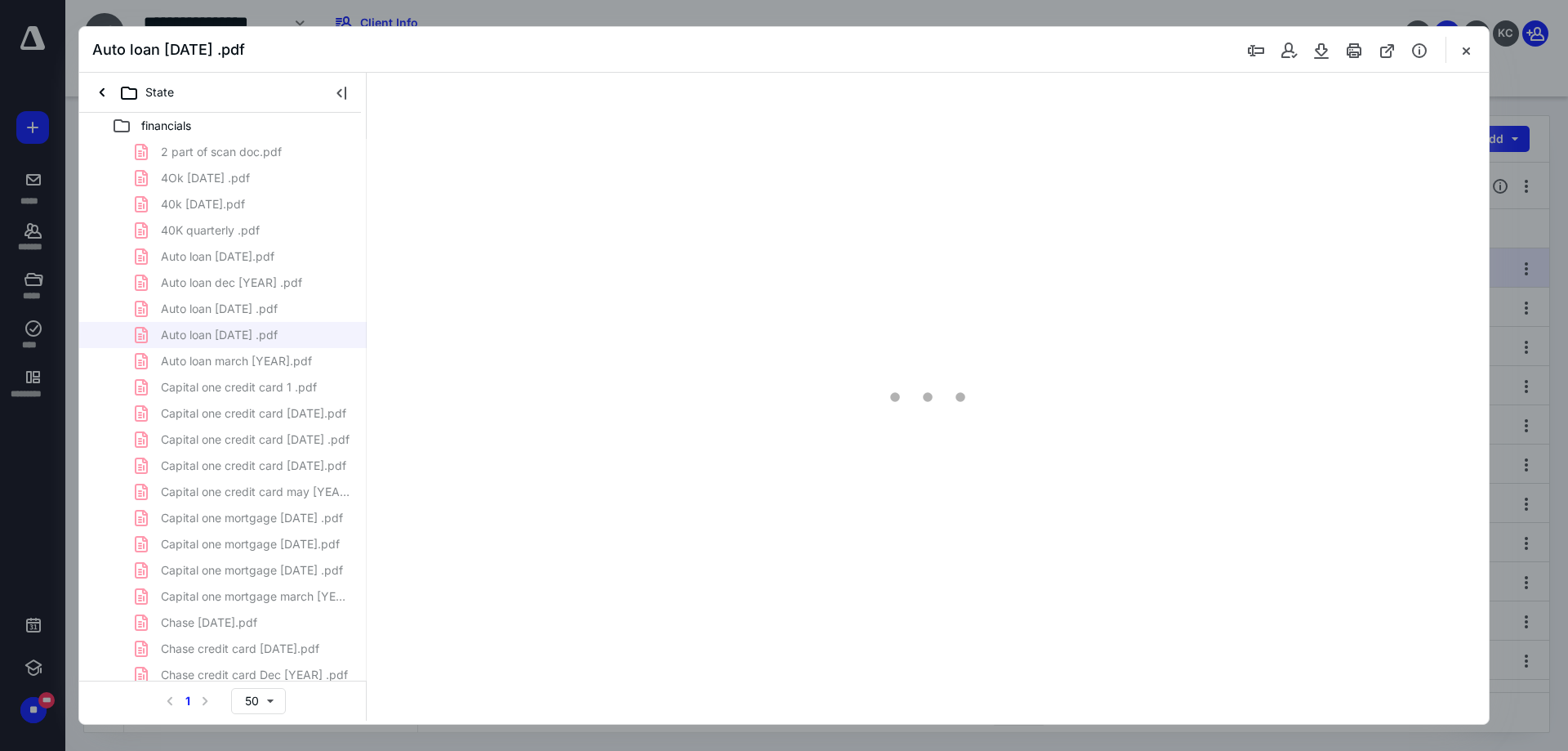 scroll, scrollTop: 33, scrollLeft: 0, axis: vertical 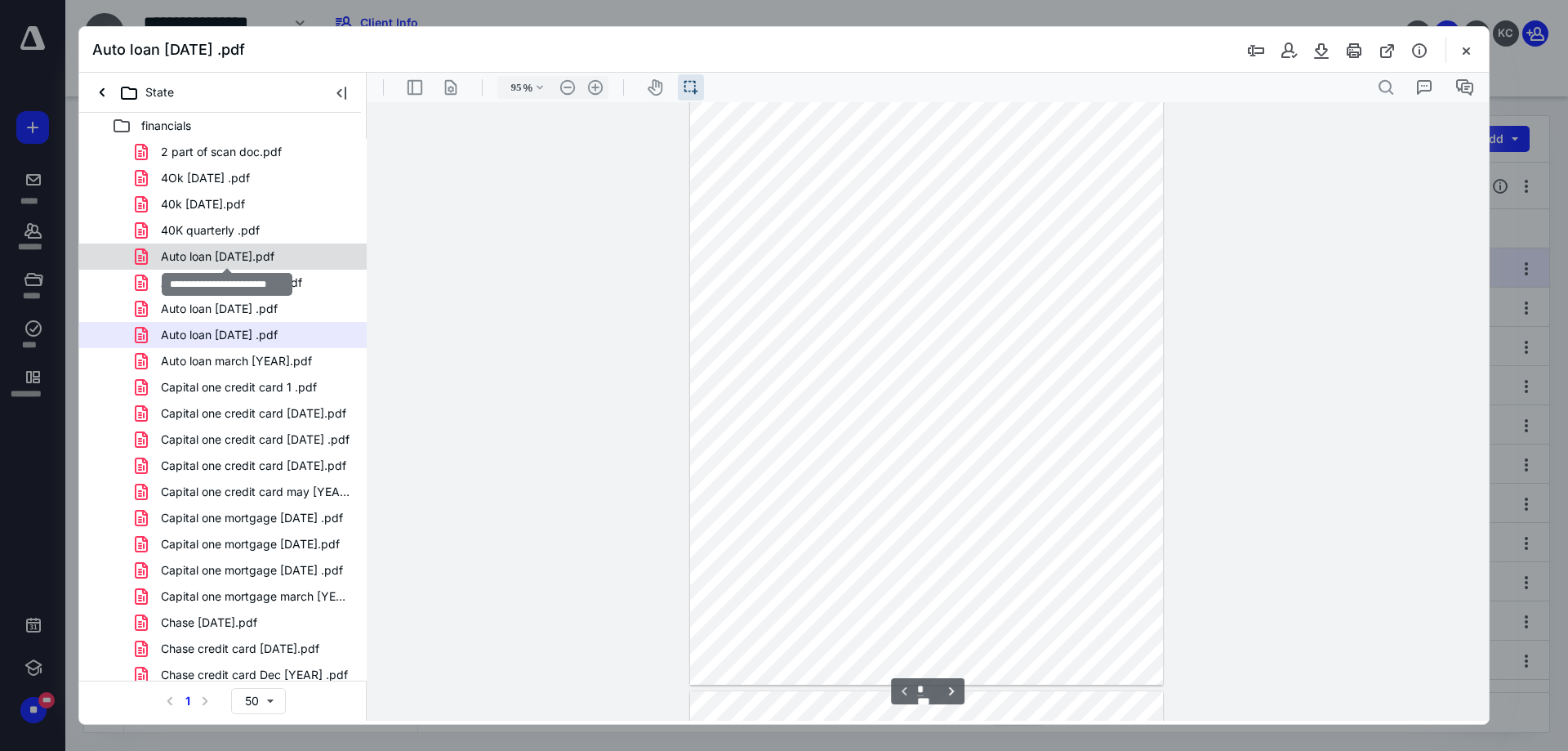click on "Auto loan [DATE].pdf" at bounding box center [217, 257] 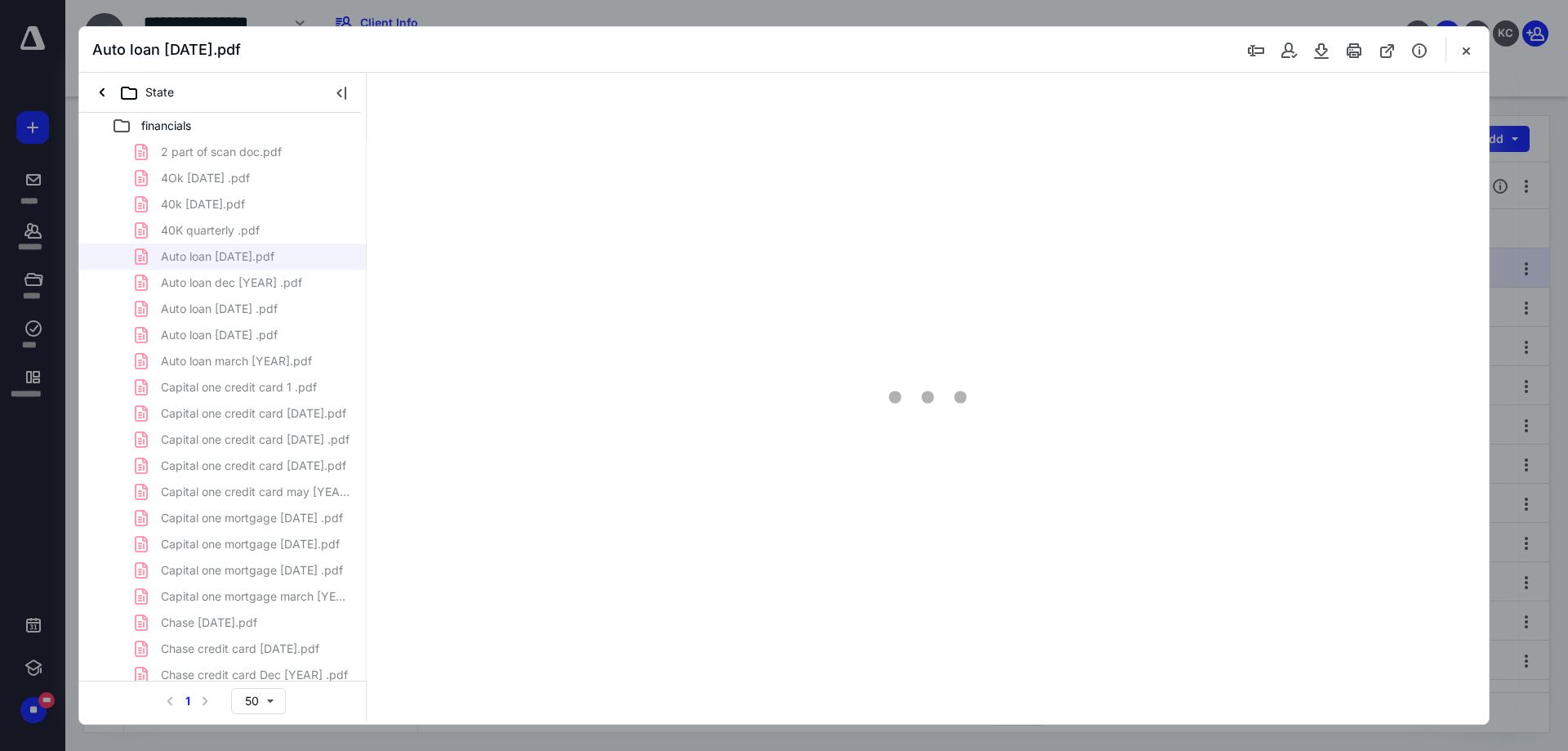 type on "95" 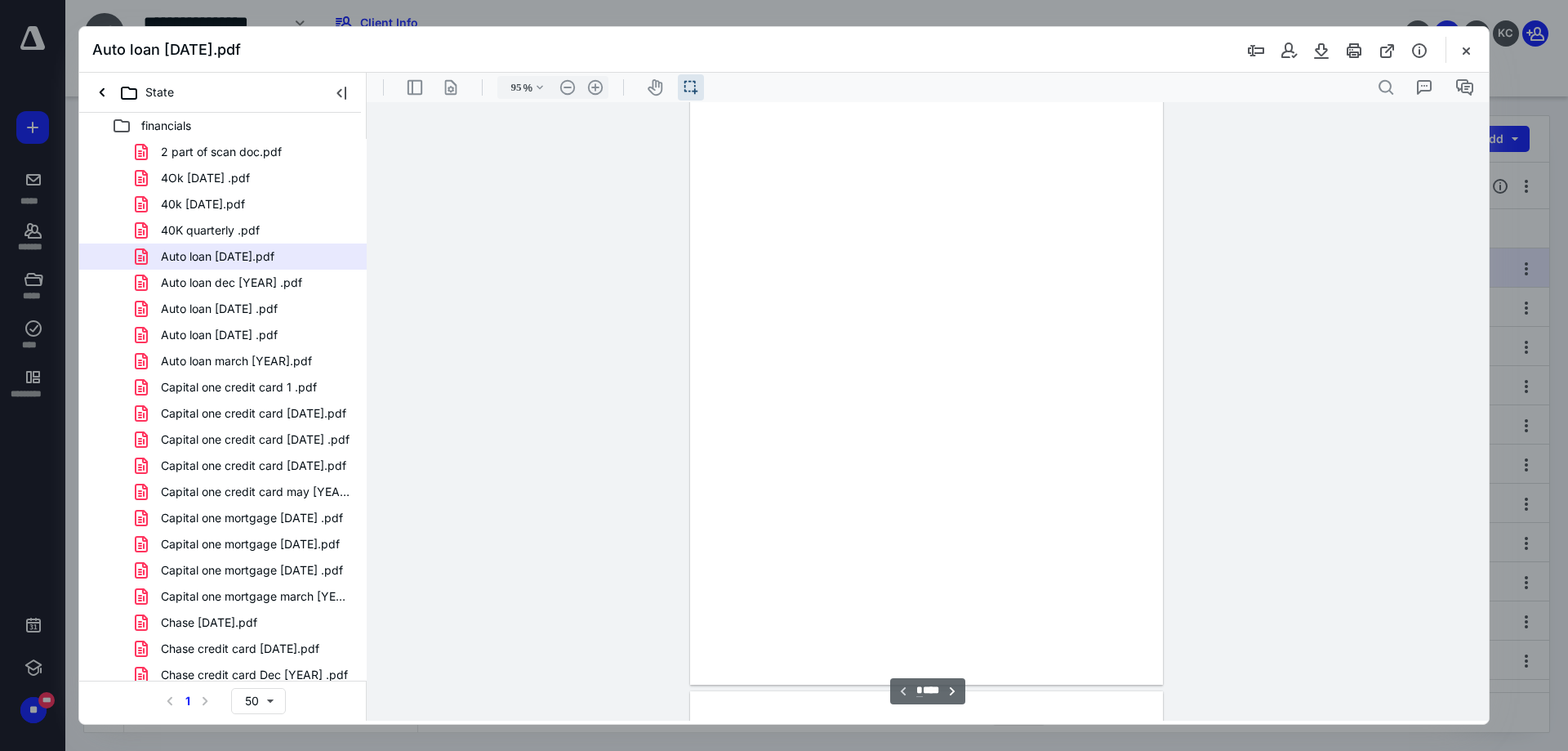 scroll, scrollTop: 33, scrollLeft: 0, axis: vertical 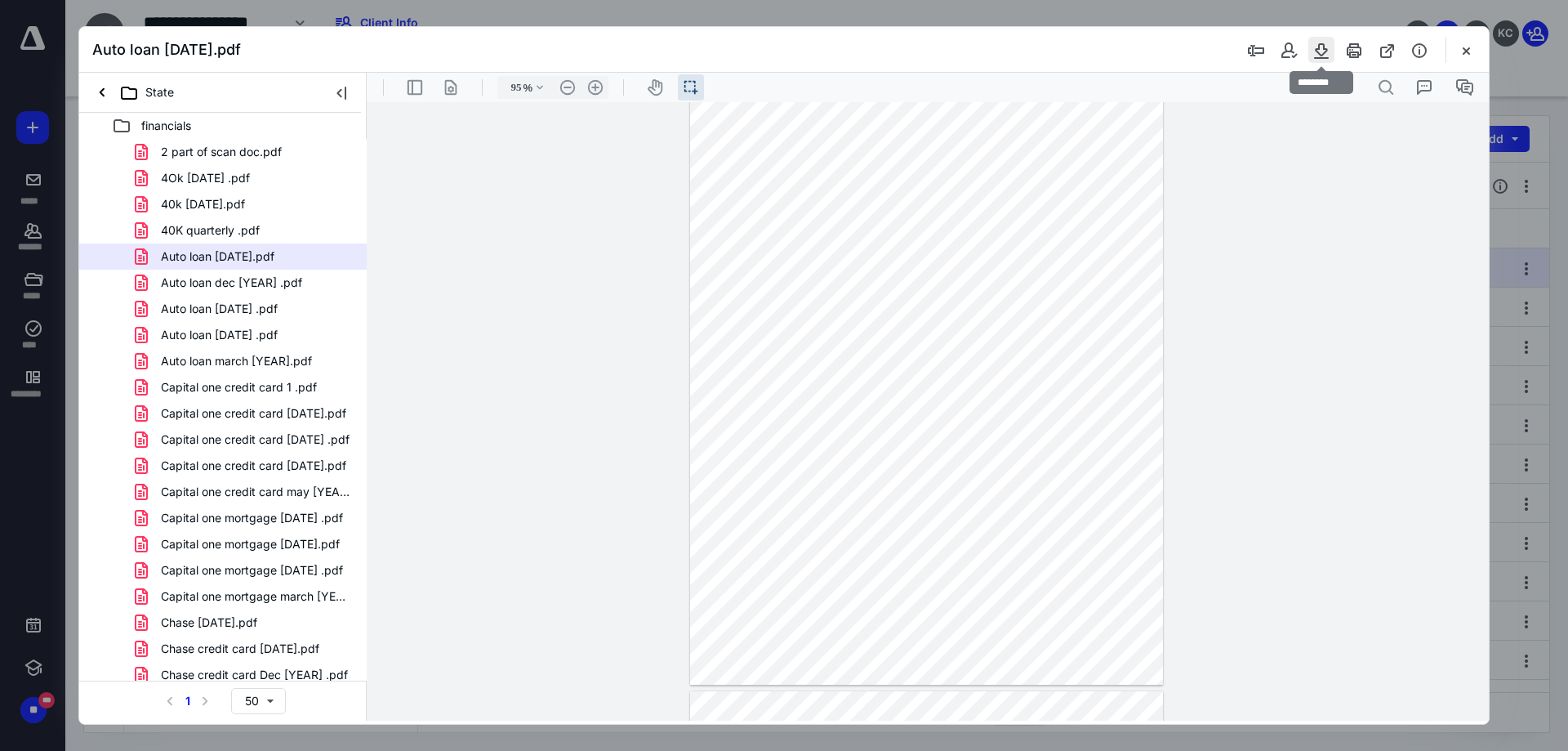 click at bounding box center [1321, 50] 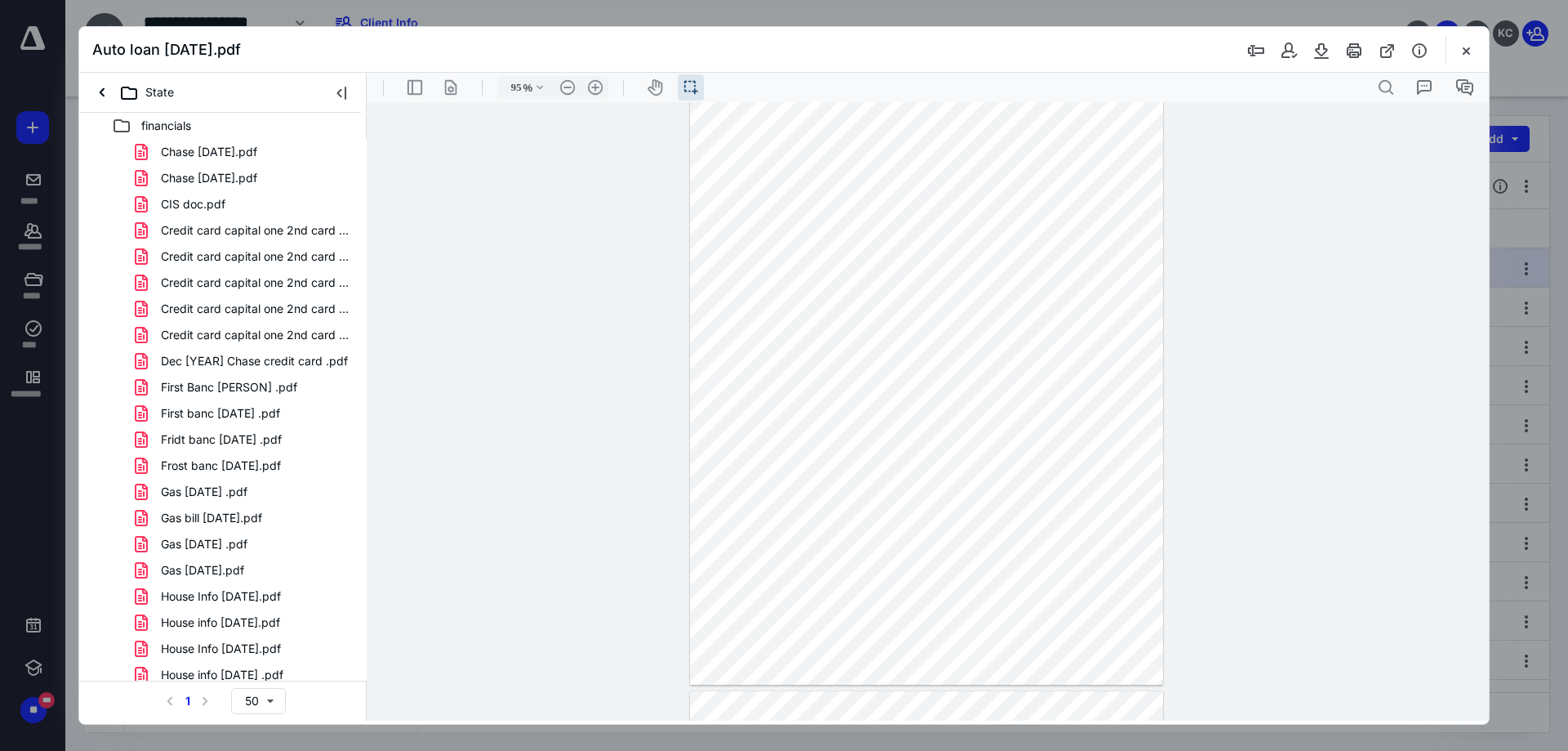 scroll, scrollTop: 713, scrollLeft: 0, axis: vertical 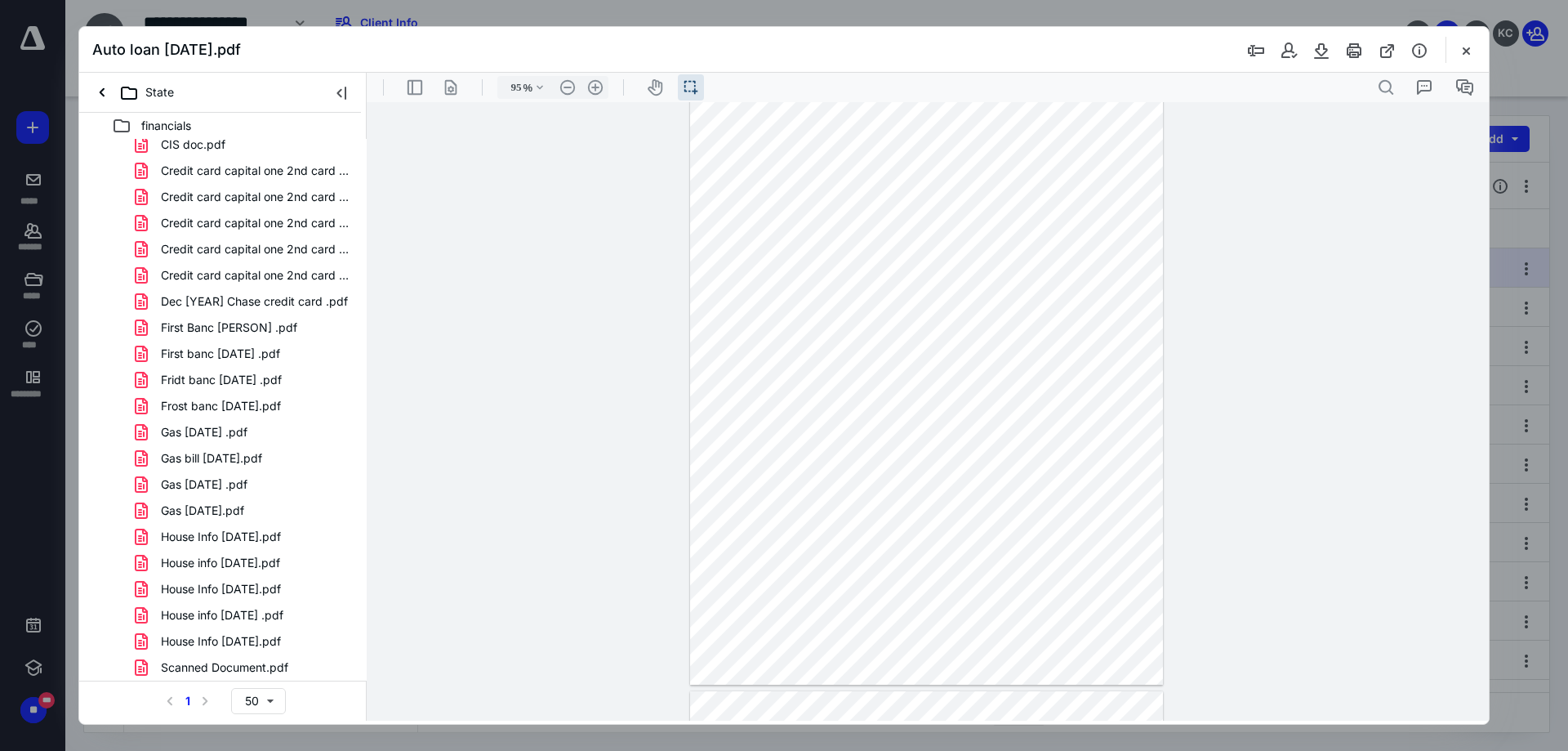 click 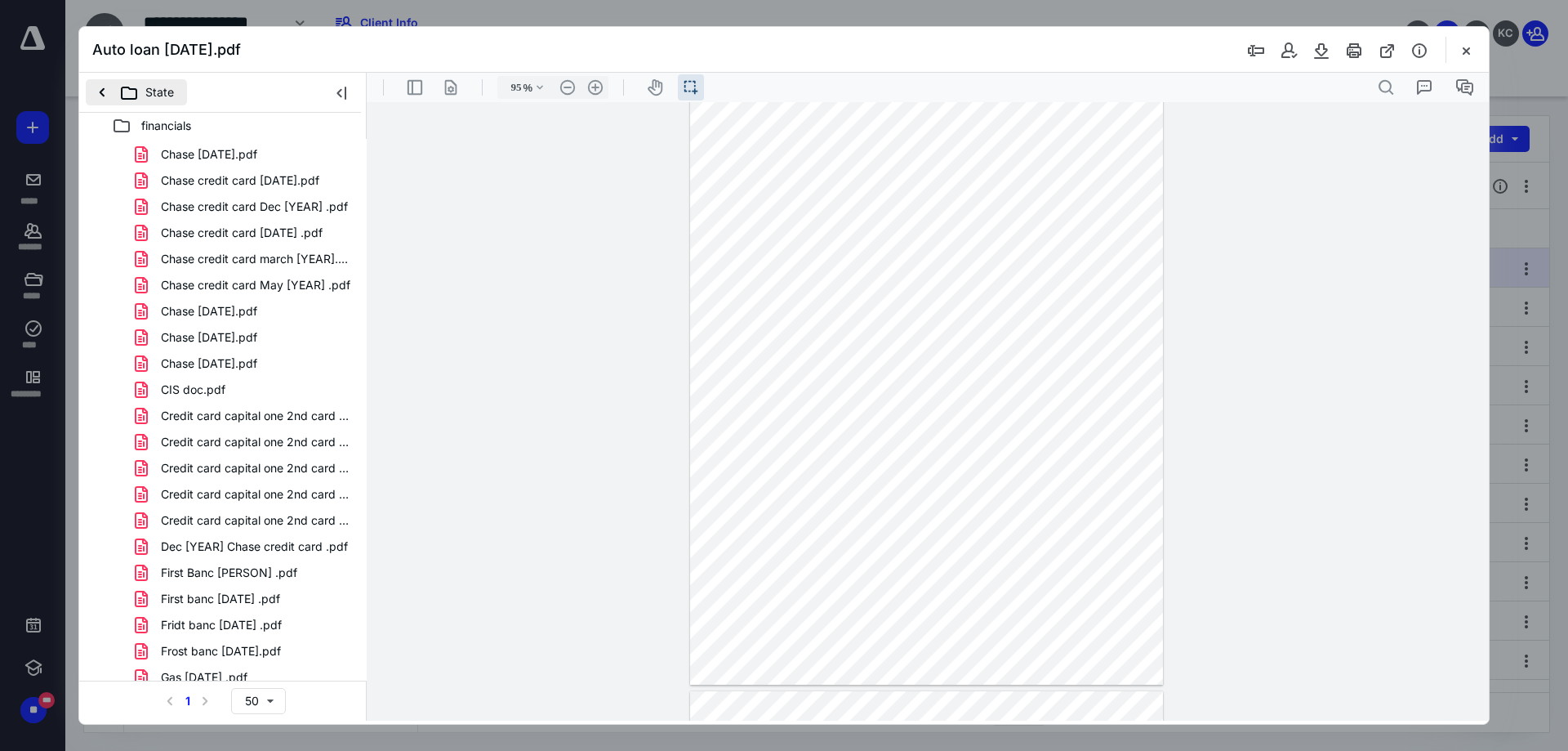 scroll, scrollTop: 387, scrollLeft: 0, axis: vertical 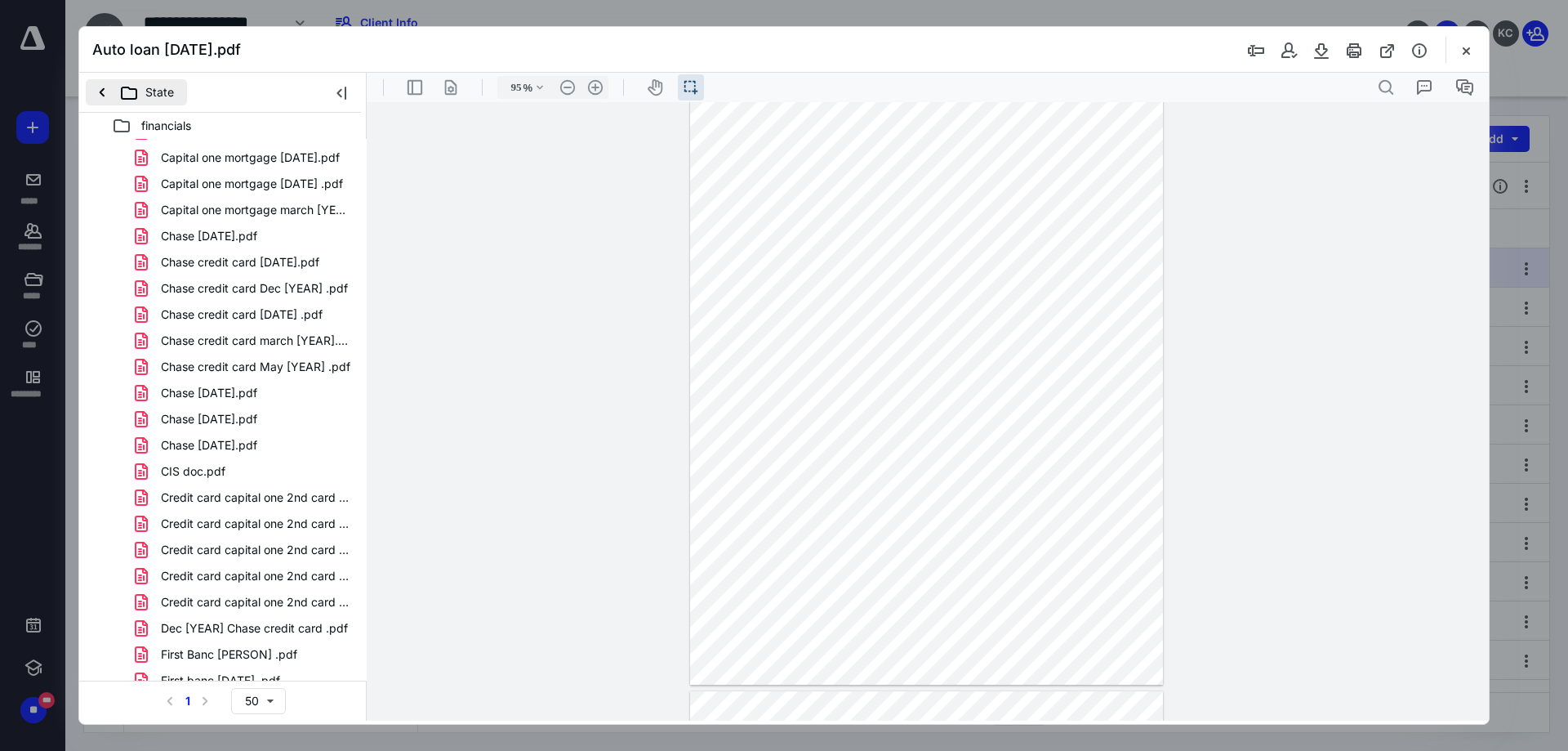click on "State" at bounding box center [136, 92] 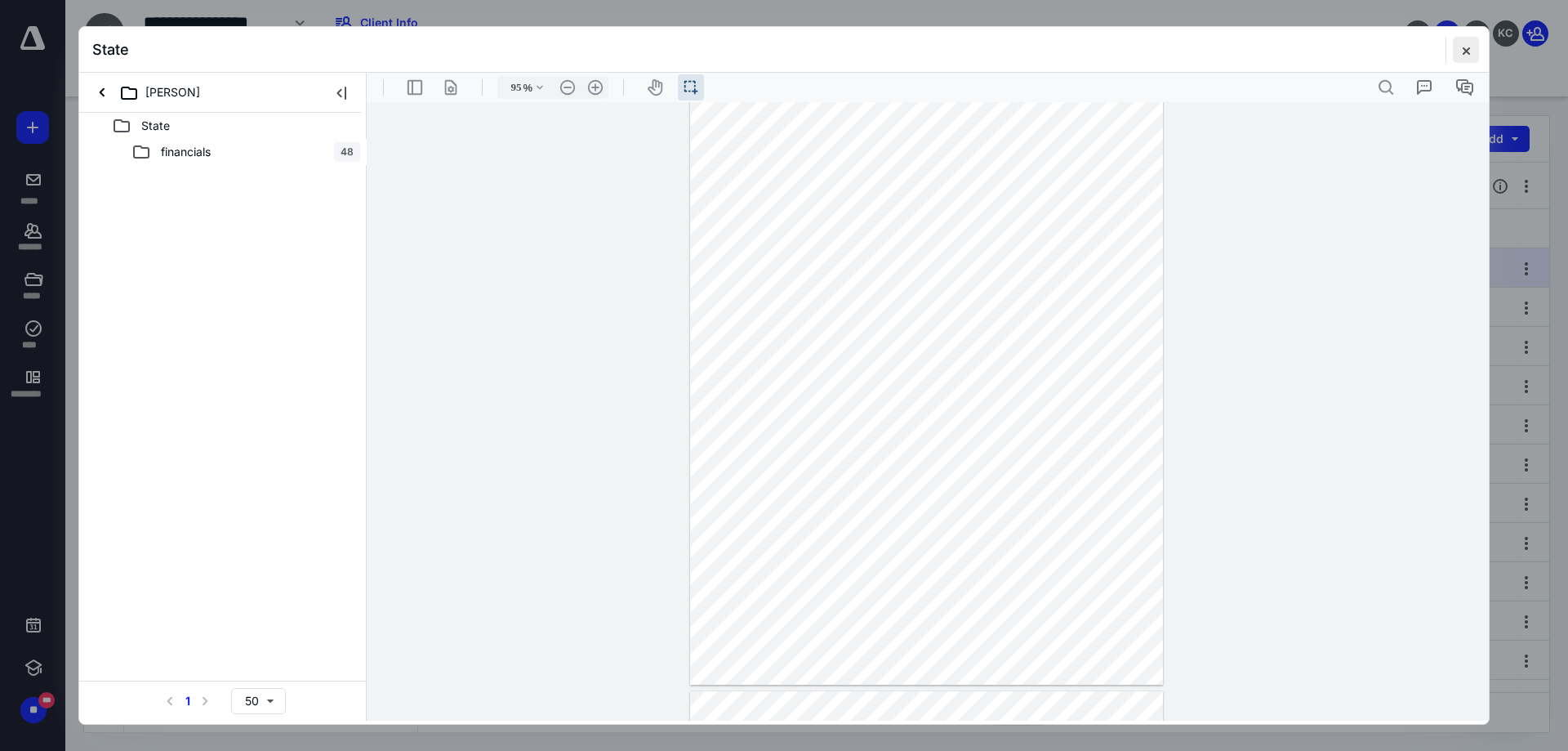 click at bounding box center [1466, 50] 